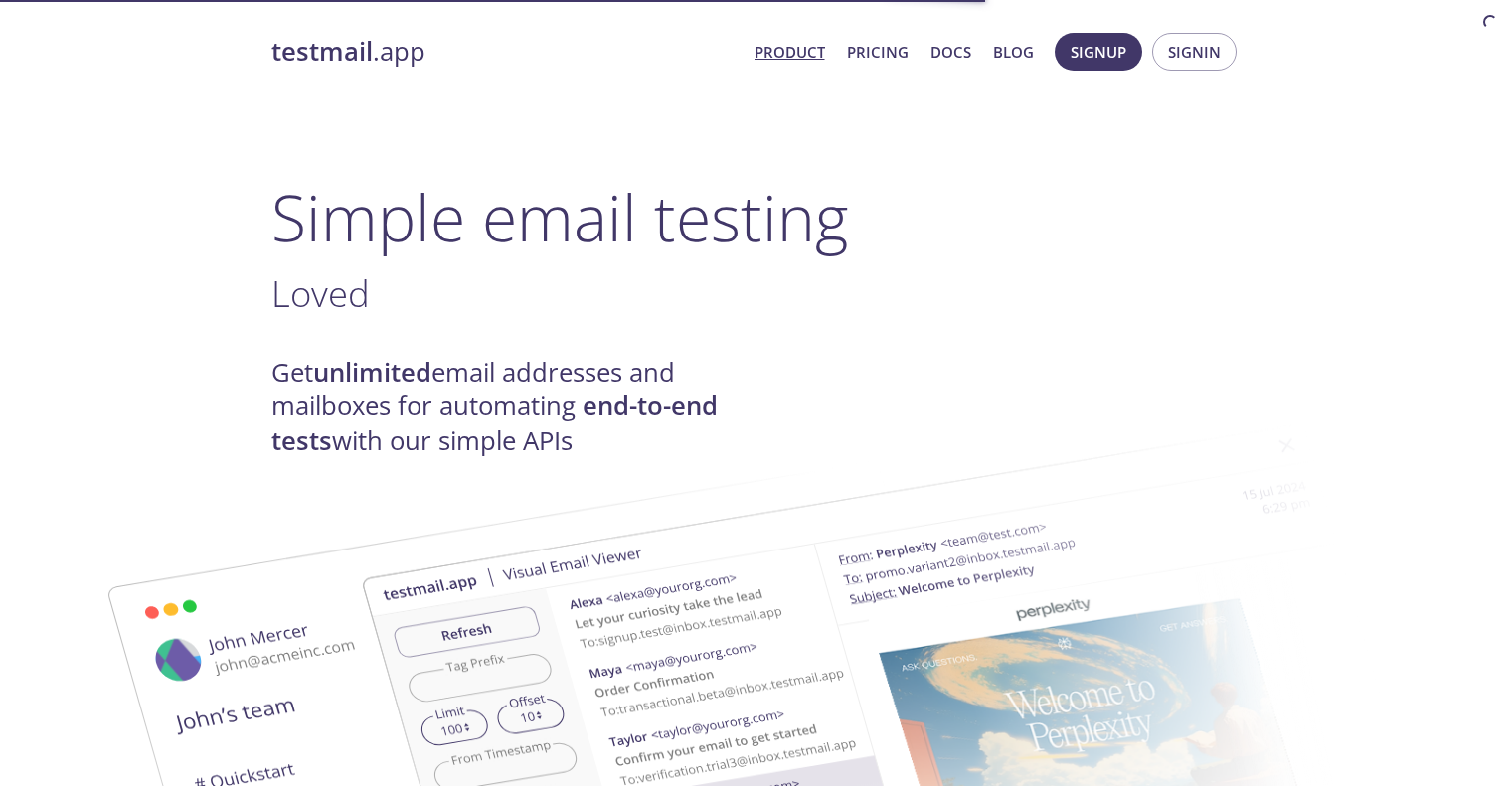 scroll, scrollTop: 0, scrollLeft: 0, axis: both 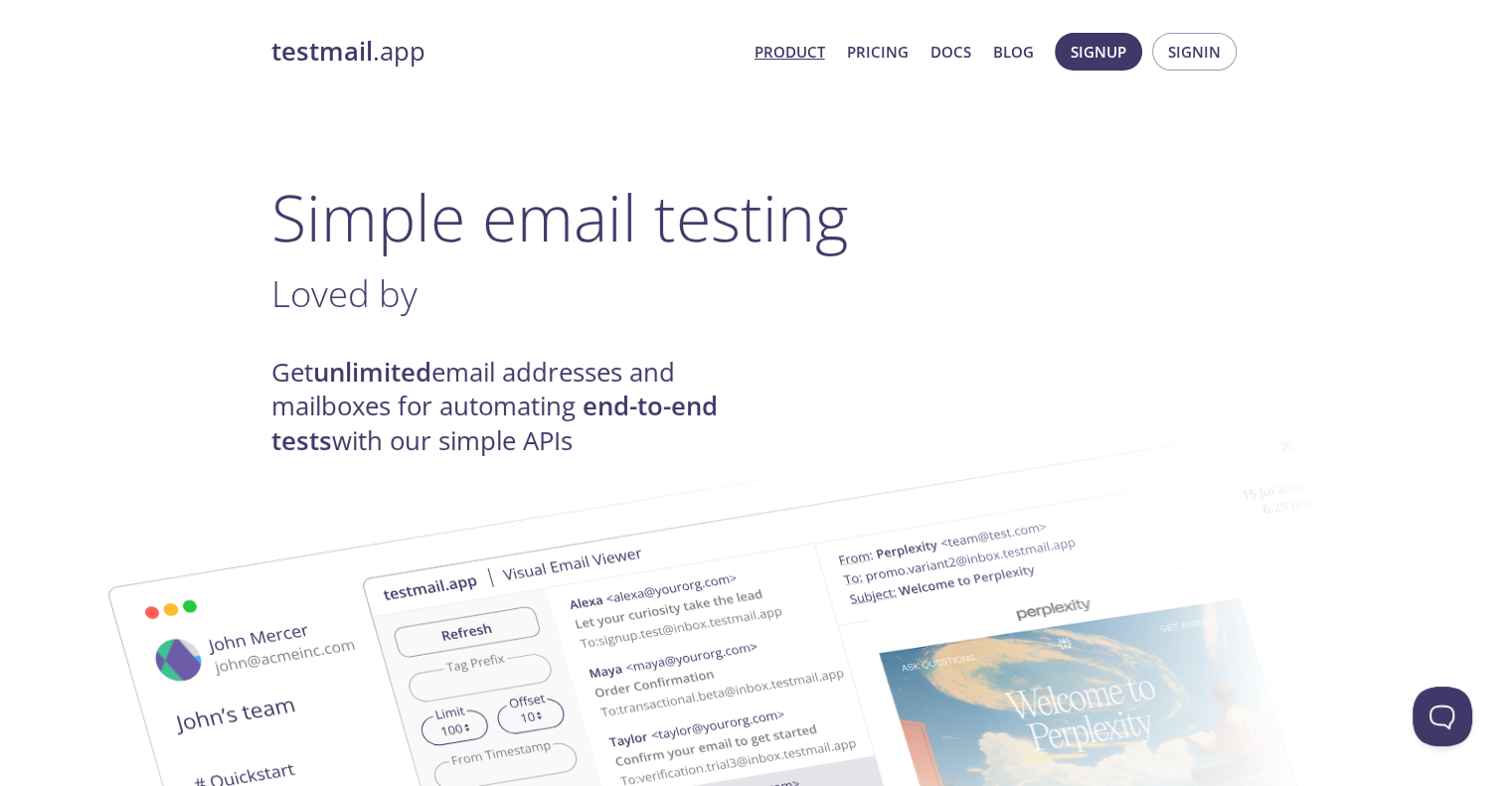 click on "Product" at bounding box center [789, 52] 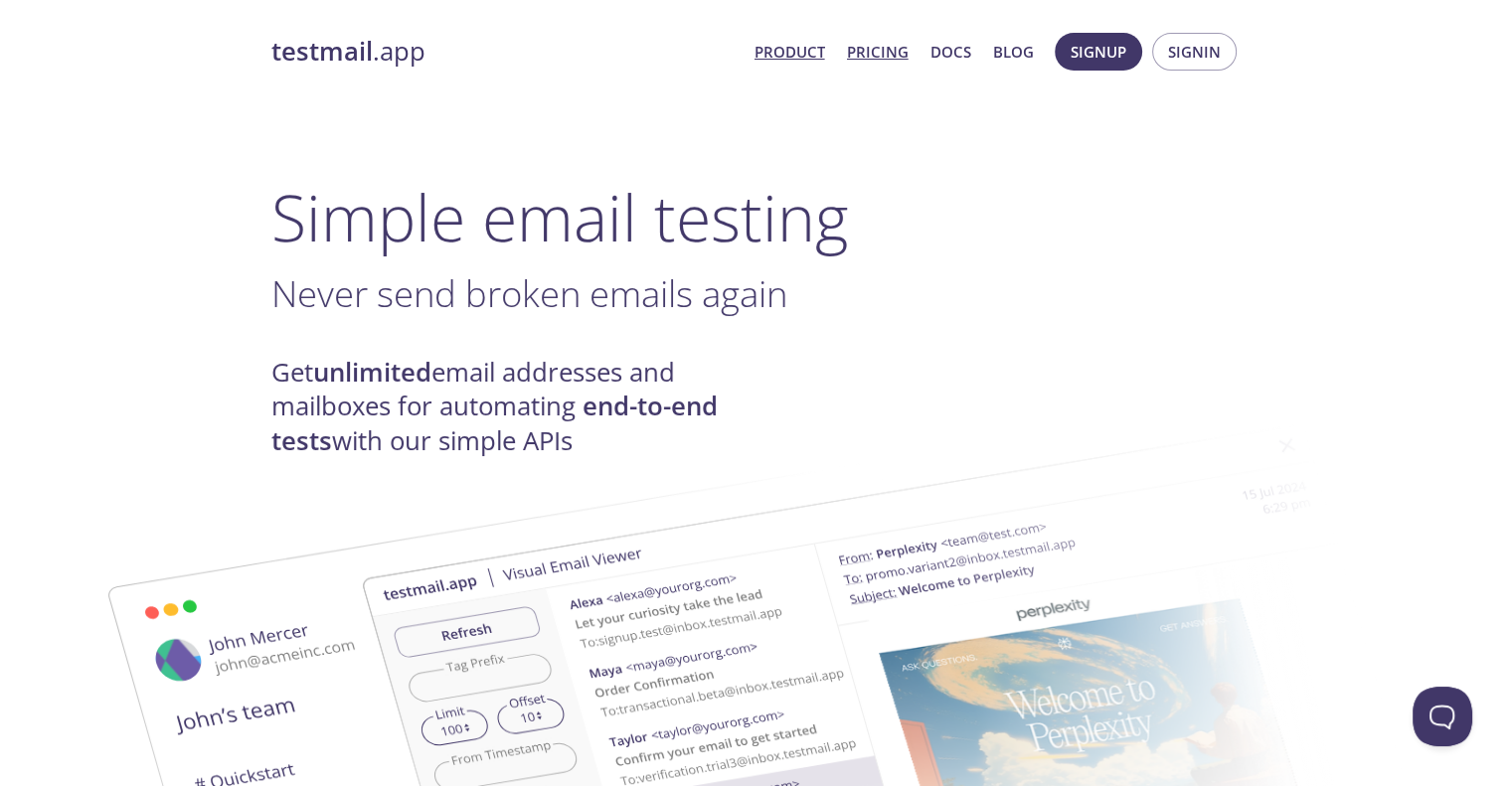 click on "Pricing" at bounding box center (878, 52) 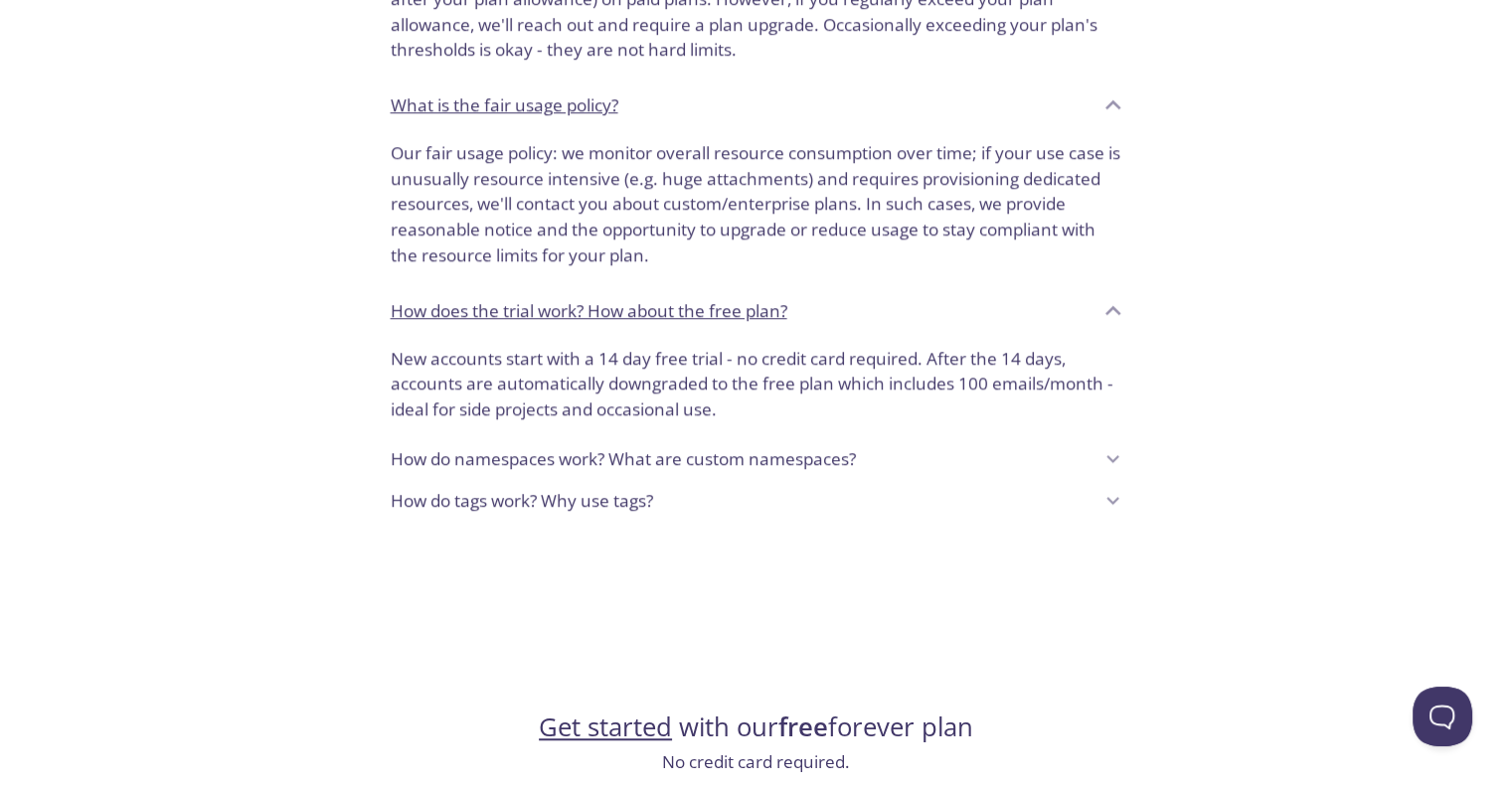 scroll, scrollTop: 1590, scrollLeft: 0, axis: vertical 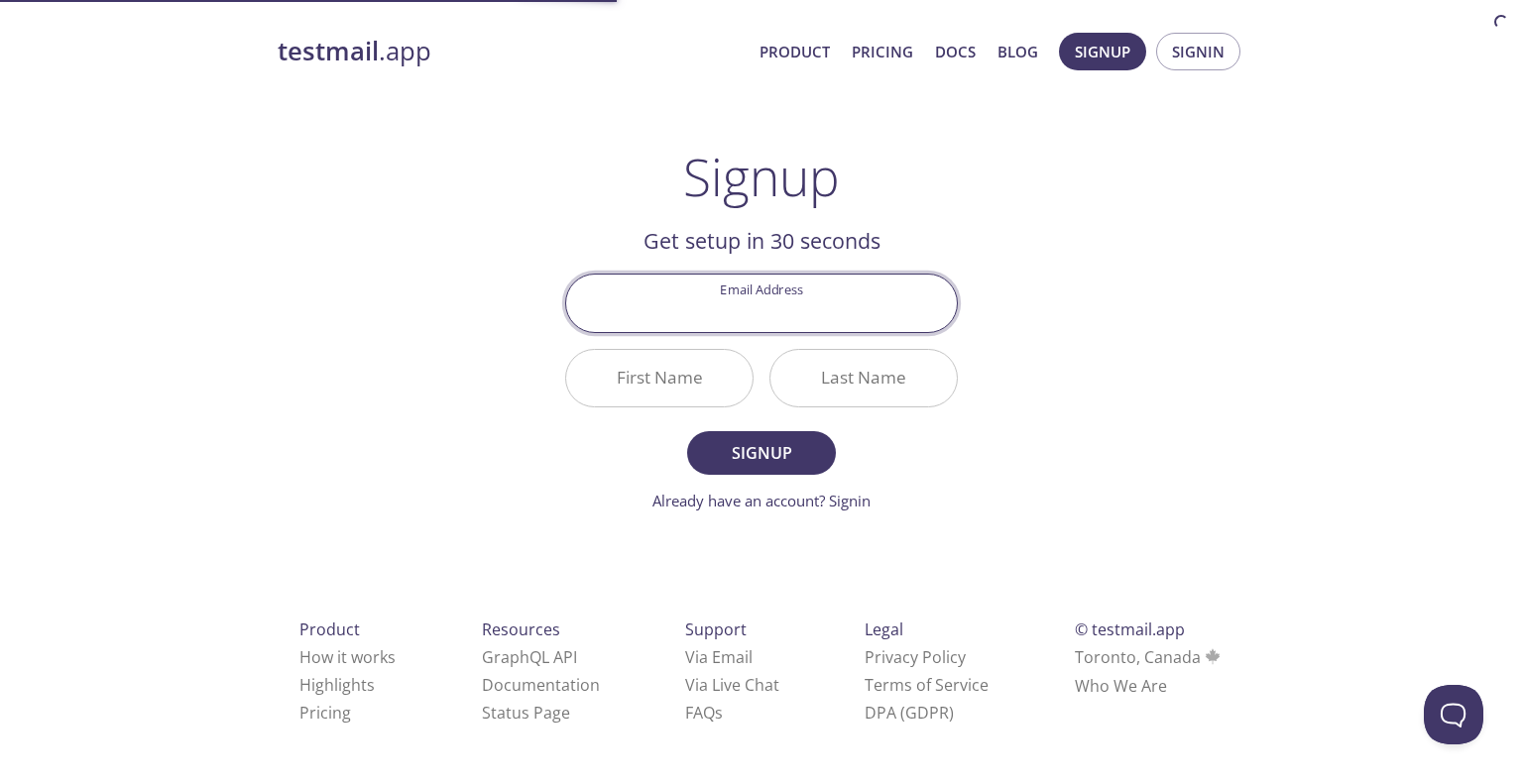 click on "testmail .app Product Pricing Docs Blog Signup Signin Signup Get setup in 30 seconds Email Address First Name Last Name Signup Already have an account? Signin Check your email inbox Email Verification Code Confirm Didn't receive anything? Resend email Product How it works Highlights Pricing Resources GraphQL API Documentation Status Page Support Via Email Via Live Chat FAQ s Legal Privacy Policy Terms of Service DPA (GDPR) © testmail.app Toronto, Canada Who We Are" at bounding box center (762, 400) 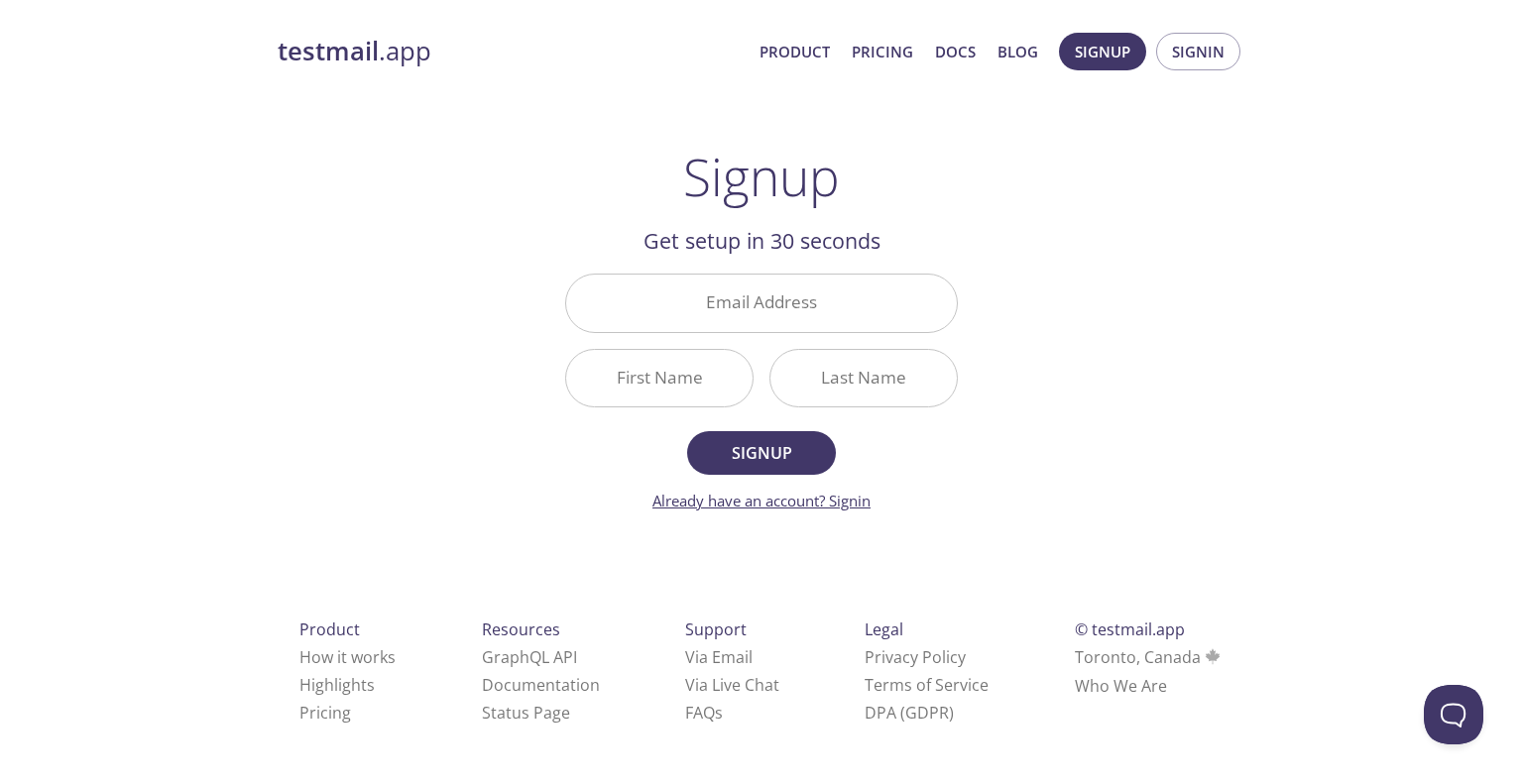 click on "Already have an account? Signin" at bounding box center (762, 501) 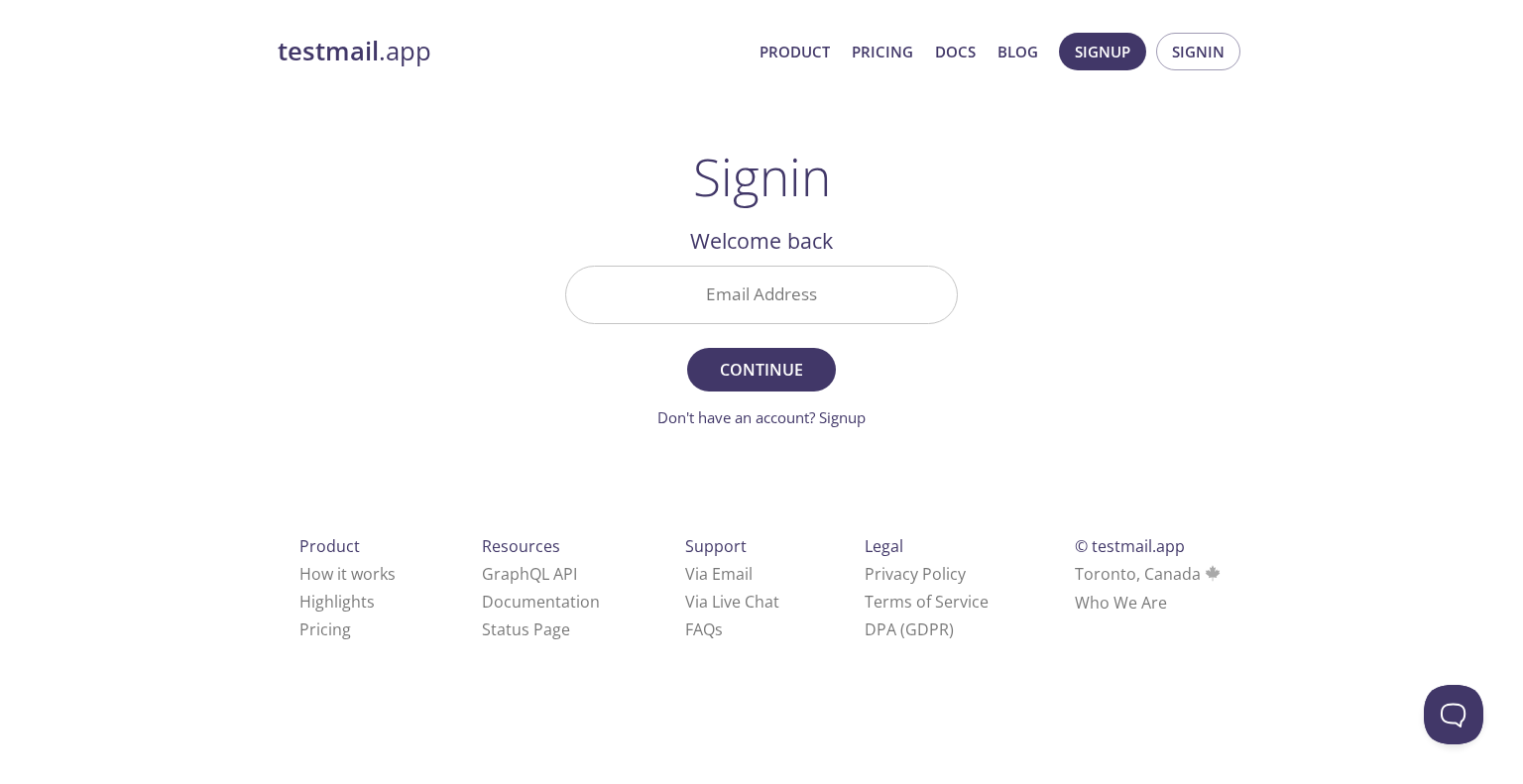 click on "Email Address" at bounding box center [762, 294] 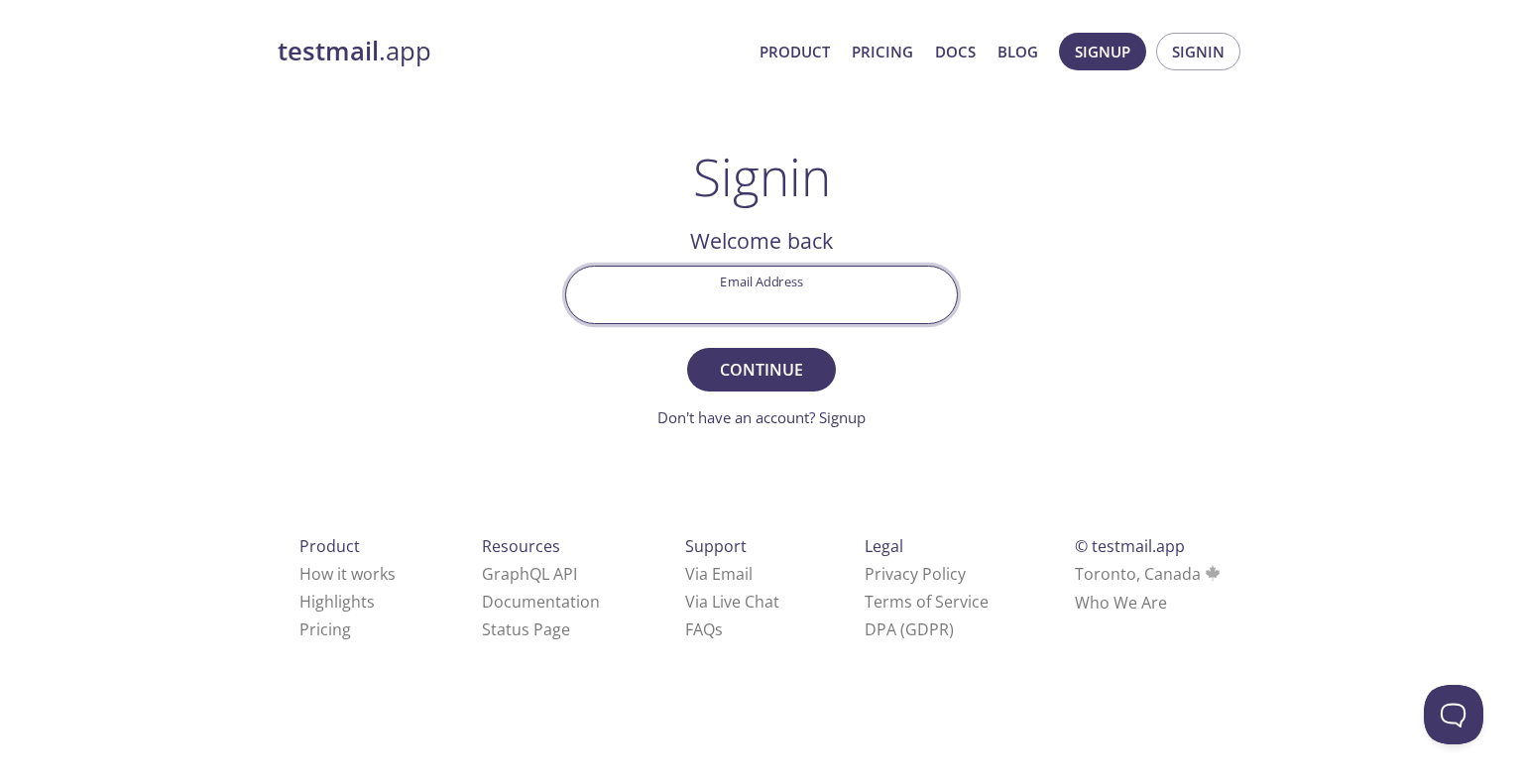 click at bounding box center (0, 667) 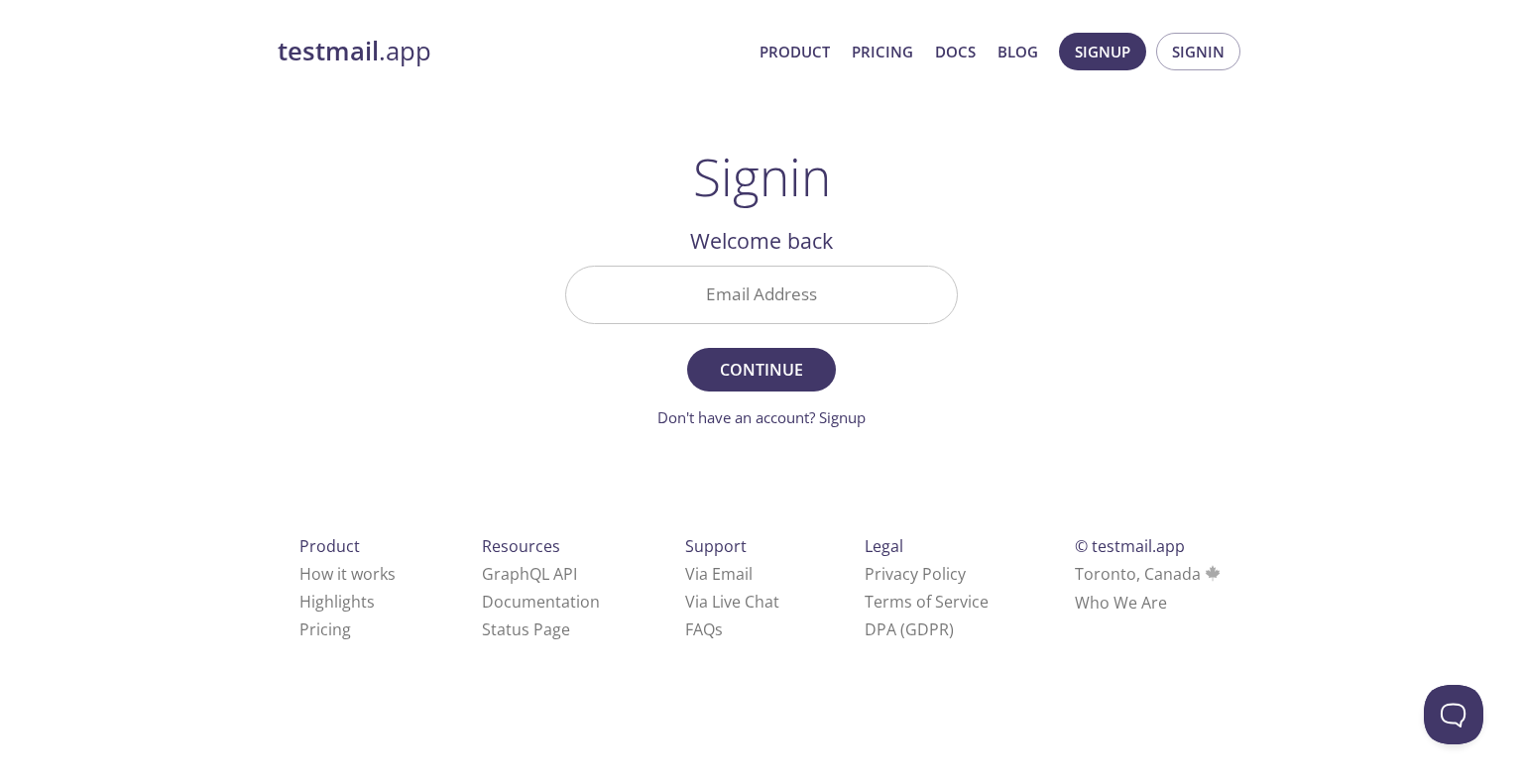 click on "testmail .app Product Pricing Docs Blog Signup Signin Signin Welcome back Email Address Continue Don't have an account? Signup Check your email inbox Signin Security Code Signin Didn't receive anything? Resend email Product How it works Highlights Pricing Resources GraphQL API Documentation Status Page Support Via Email Via Live Chat FAQ s Legal Privacy Policy Terms of Service DPA (GDPR) © testmail.app [CITY], [COUNTRY] Who We Are" at bounding box center (762, 359) 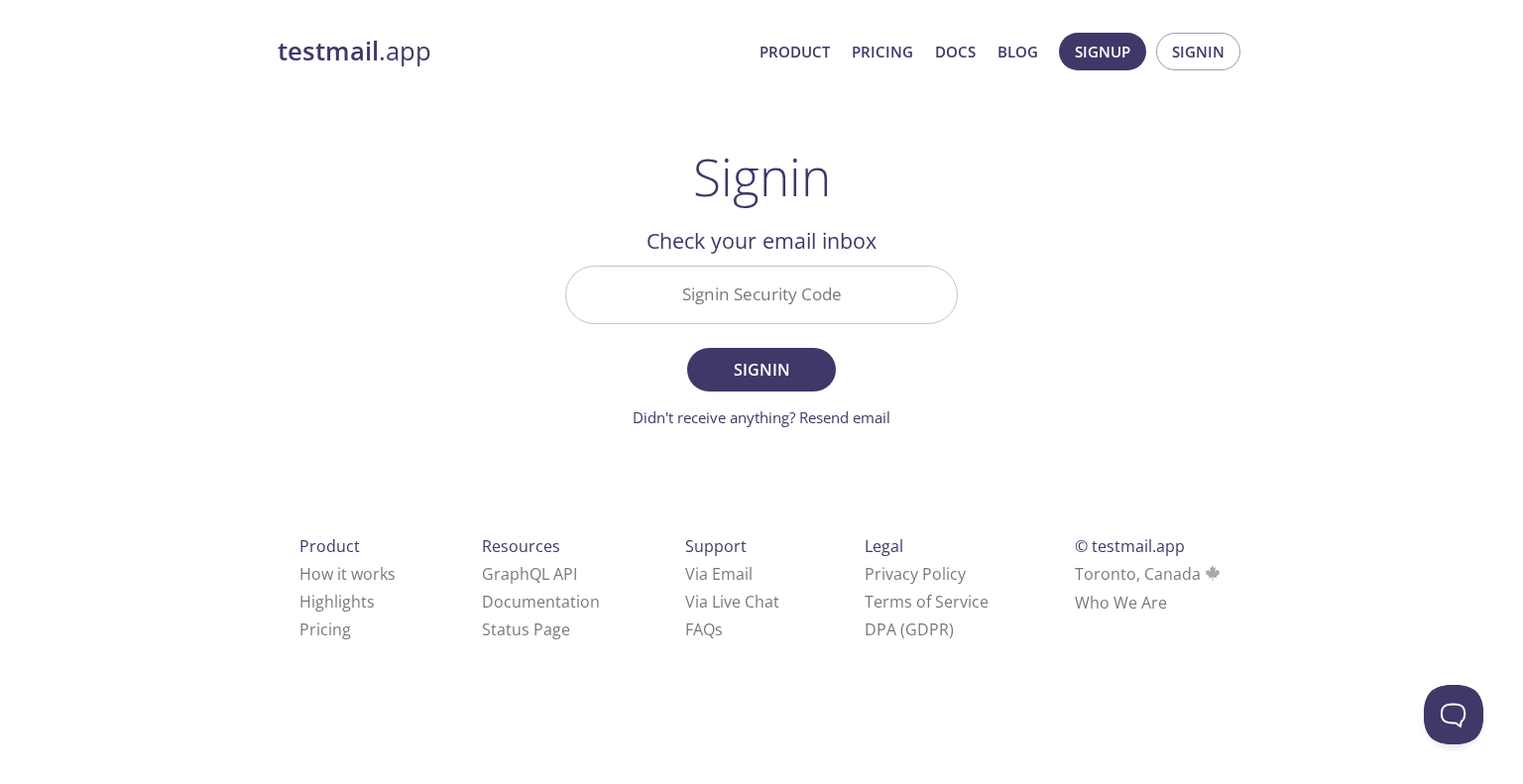 click on "Signin Security Code" at bounding box center [762, 294] 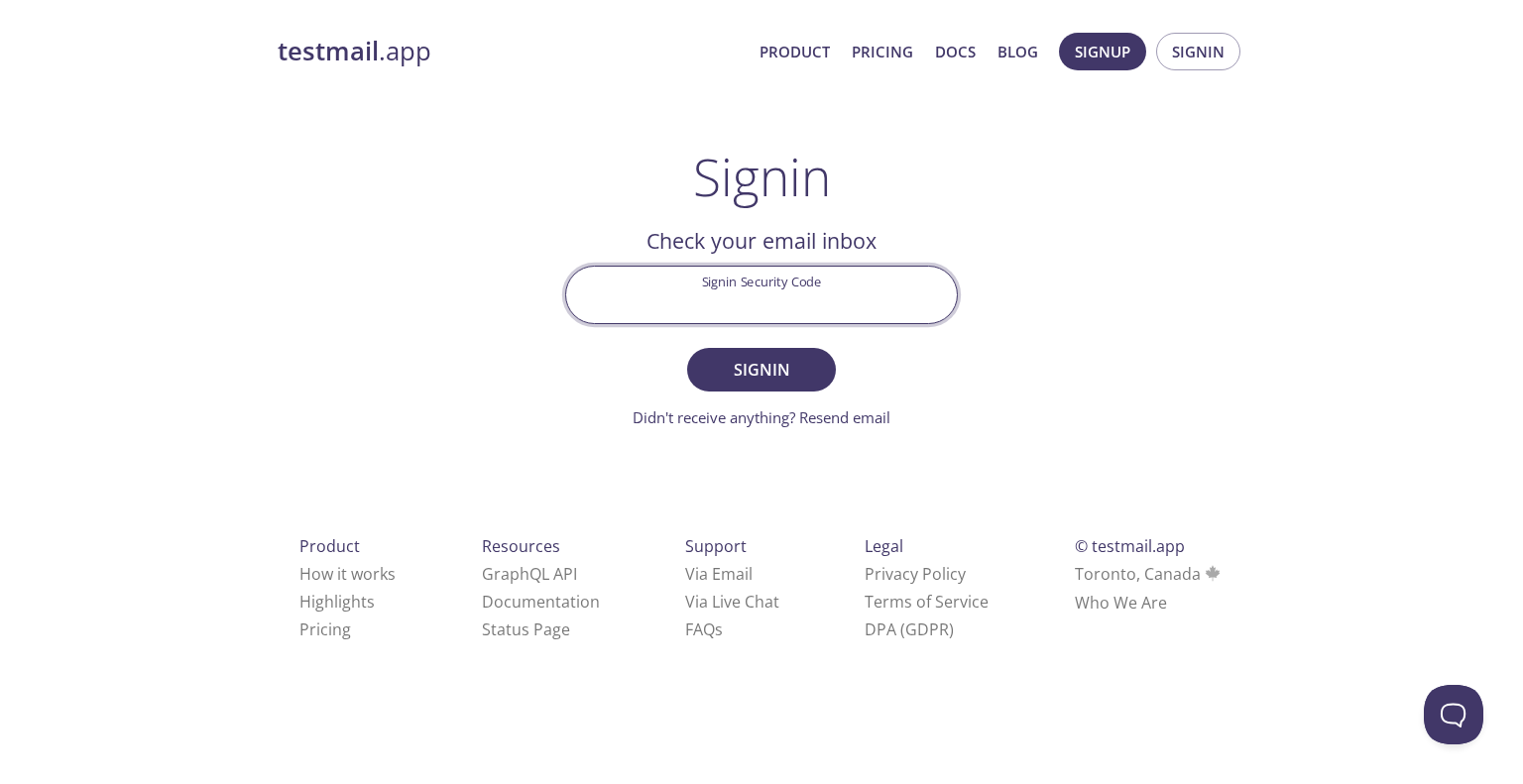 paste on "5D453GB" 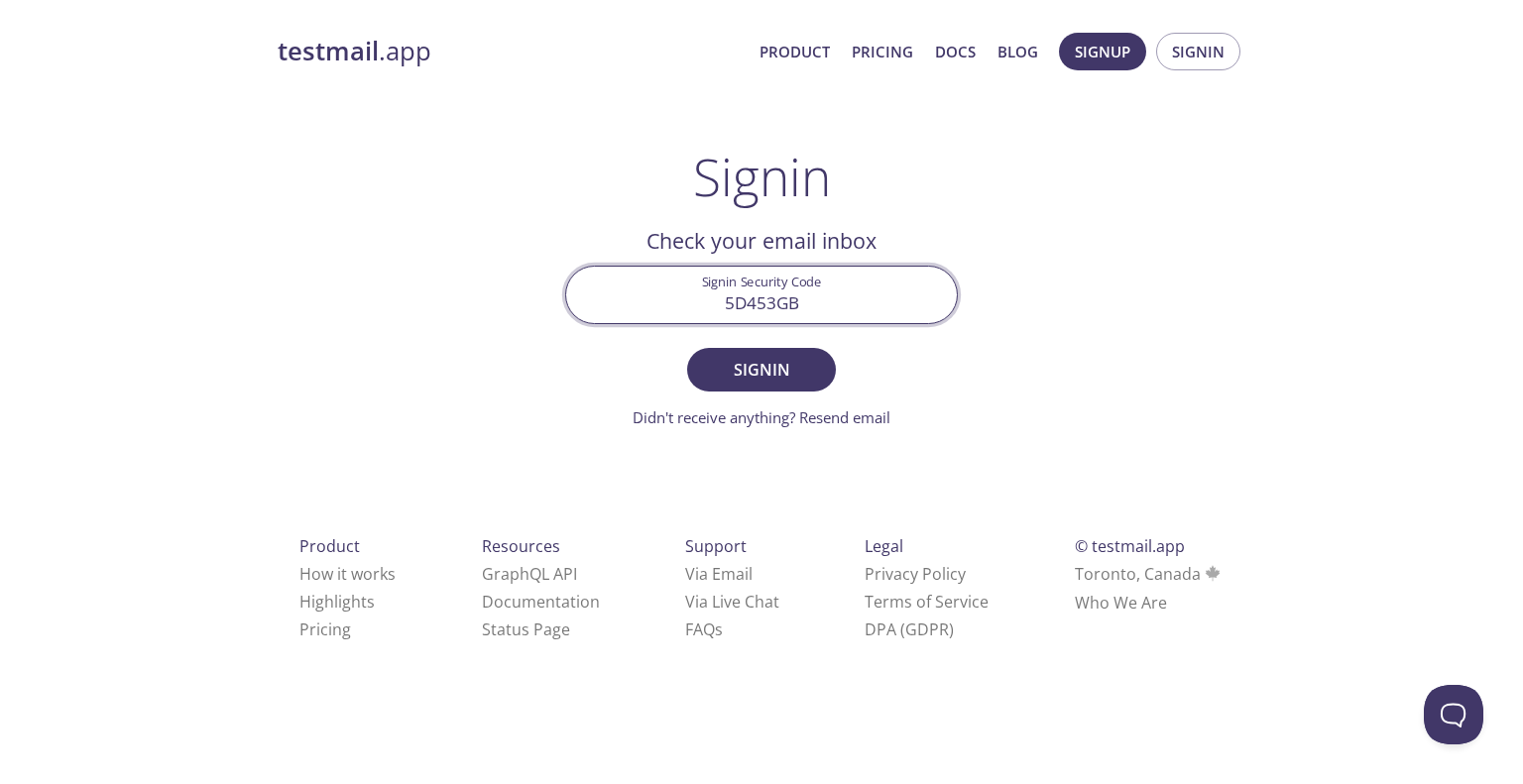 type on "5D453GB" 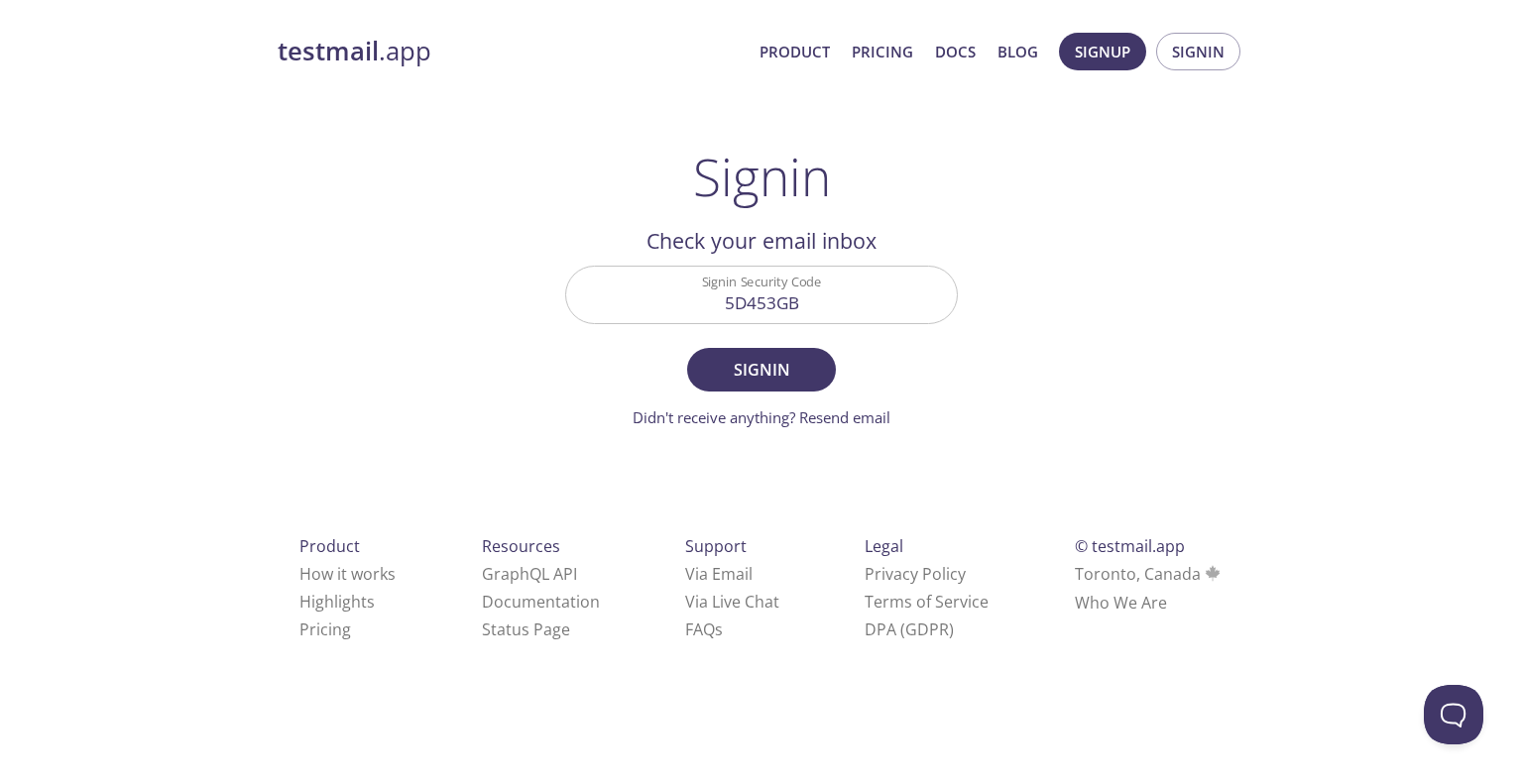 drag, startPoint x: 1046, startPoint y: 390, endPoint x: 869, endPoint y: 388, distance: 177.0113 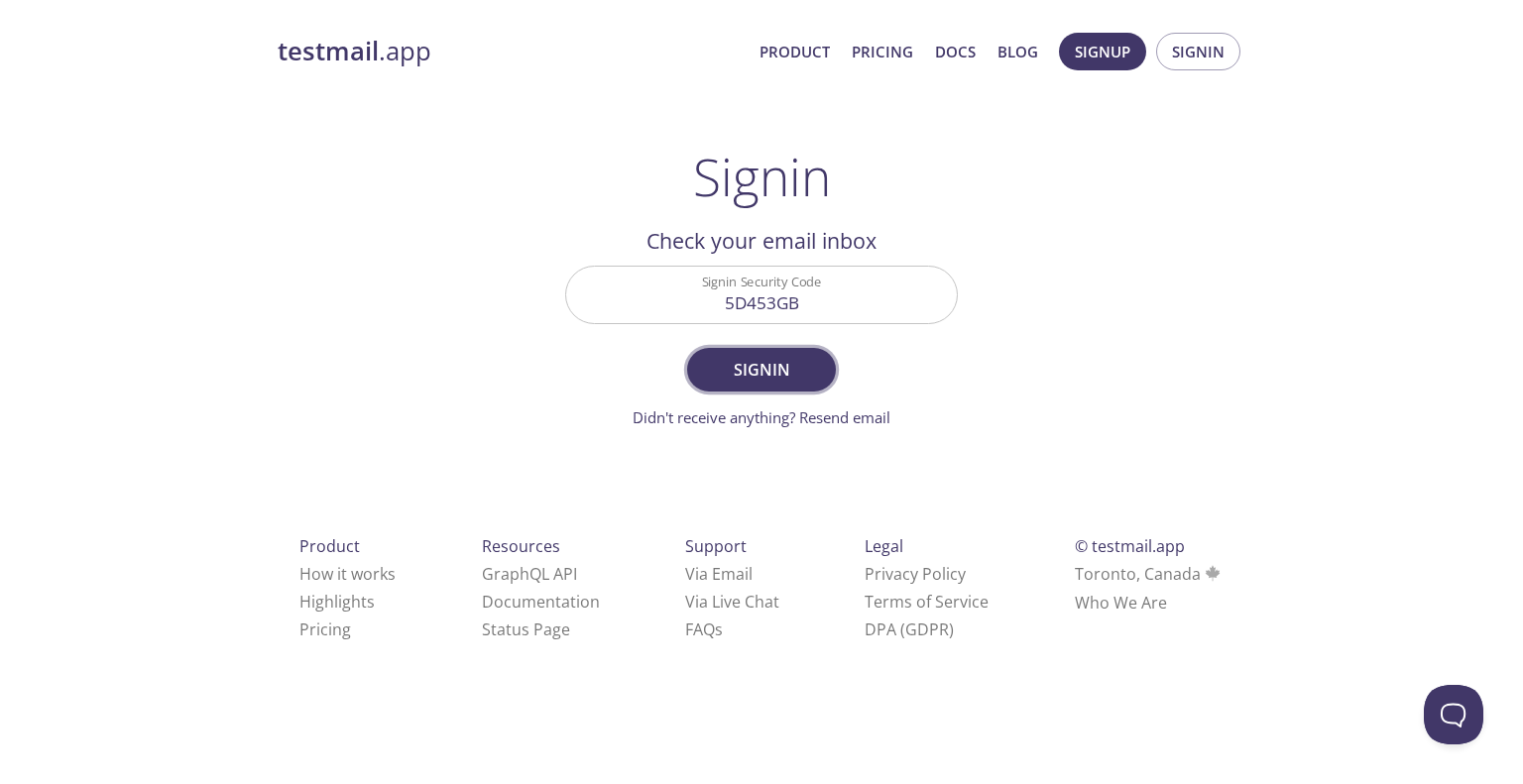 click on "Signin" at bounding box center (762, 370) 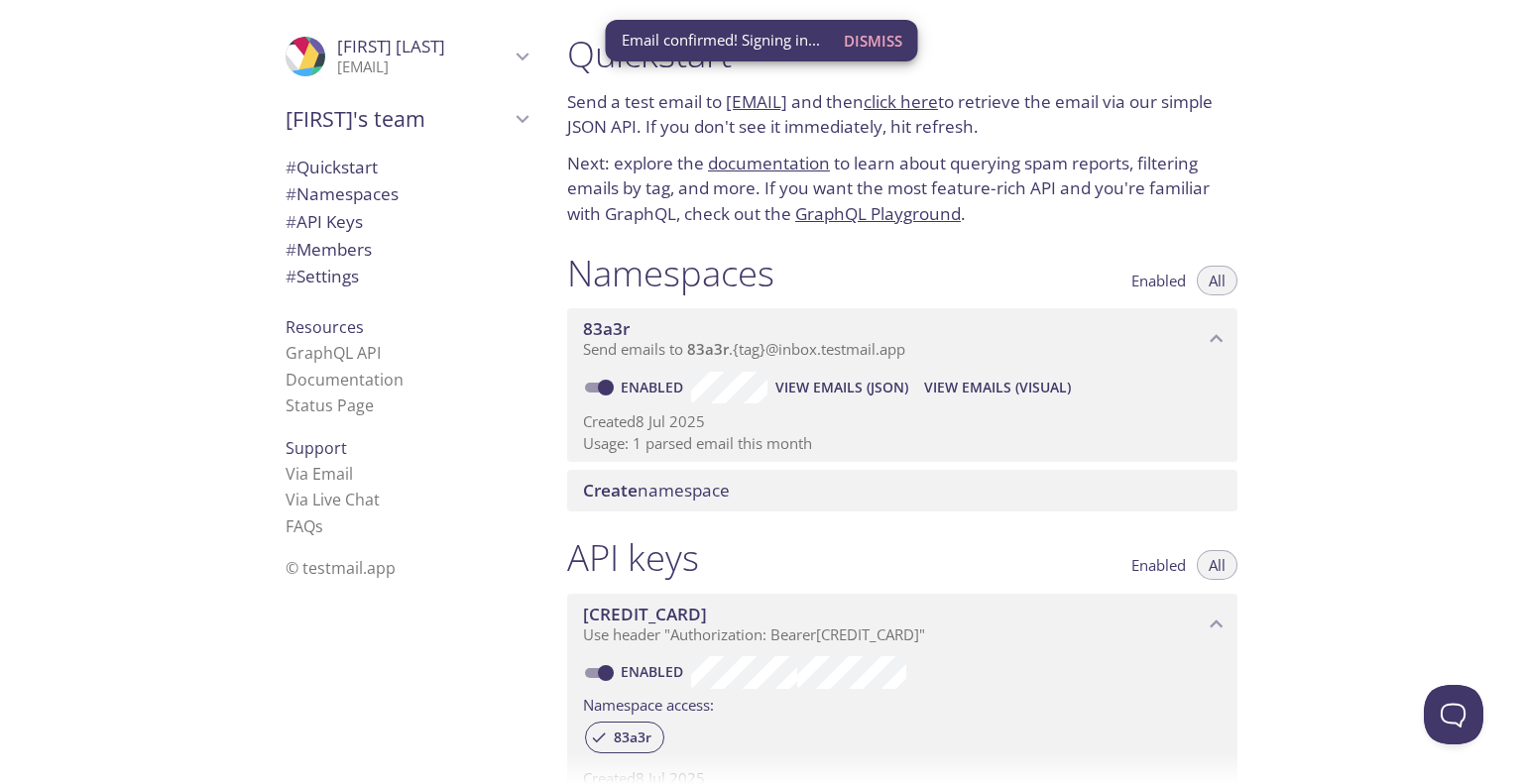 click on "Quickstart Send a test email to   [EMAIL]   and then  click here  to retrieve the email via our simple JSON API. If you don't see it immediately, hit refresh. Next: explore the   documentation   to learn about querying spam reports, filtering emails by tag, and more. If you want the most feature-rich API and you're familiar with GraphQL, check out the   GraphQL Playground . Namespaces Enabled All 83a3r Send emails to   83a3r . {tag} @inbox.testmail.app Enabled View Emails (JSON) View Emails (Visual) Created  8 Jul 2025 Usage: 1 parsed email this month Create  namespace API keys Enabled All [CREDIT_CARD] Use header "Authorization: Bearer  [CREDIT_CARD] " Enabled Namespace access: 83a3r Created  8 Jul 2025 Usage: 4 API calls this month Create  API key Members Admins All   ProfilePic [FIRST]   [LAST] [EMAIL] Joined  8 Jul 2025 Invite  a team member Settings Team (or organization) name: [LAST]'s team Save Setup Billing: student" at bounding box center (1037, 392) 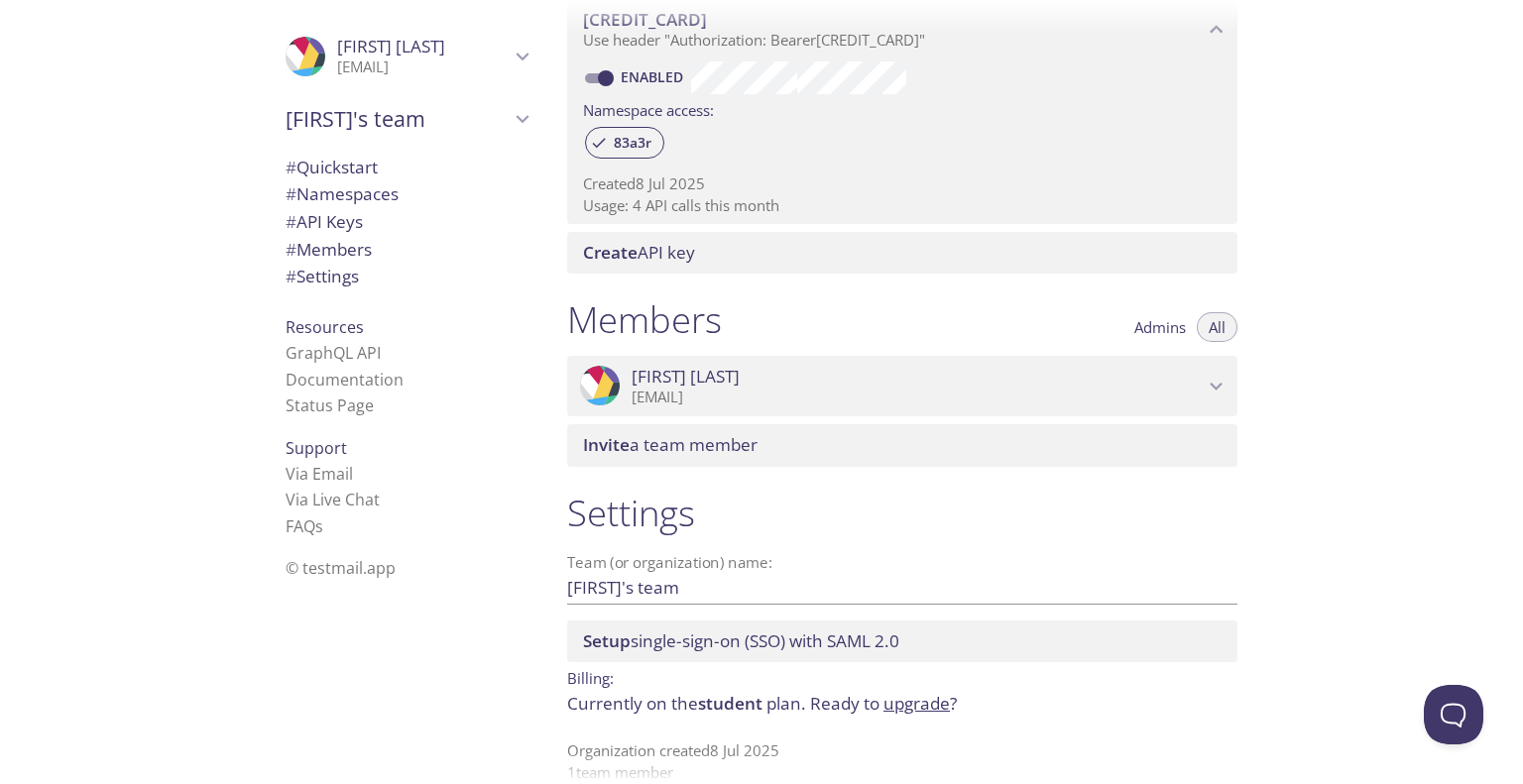 scroll, scrollTop: 625, scrollLeft: 0, axis: vertical 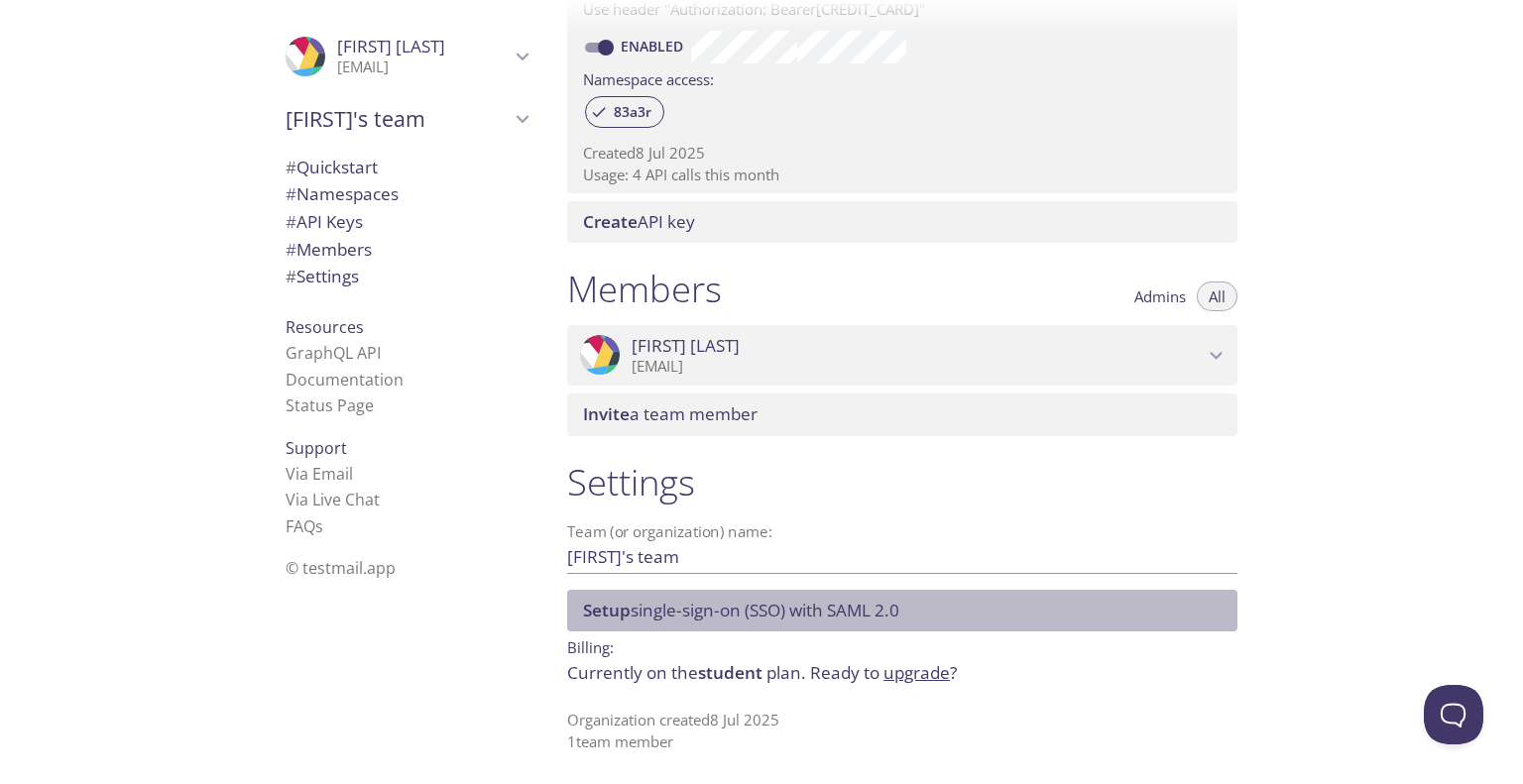 click on "Setup  single-sign-on (SSO) with SAML 2.0" at bounding box center [741, 610] 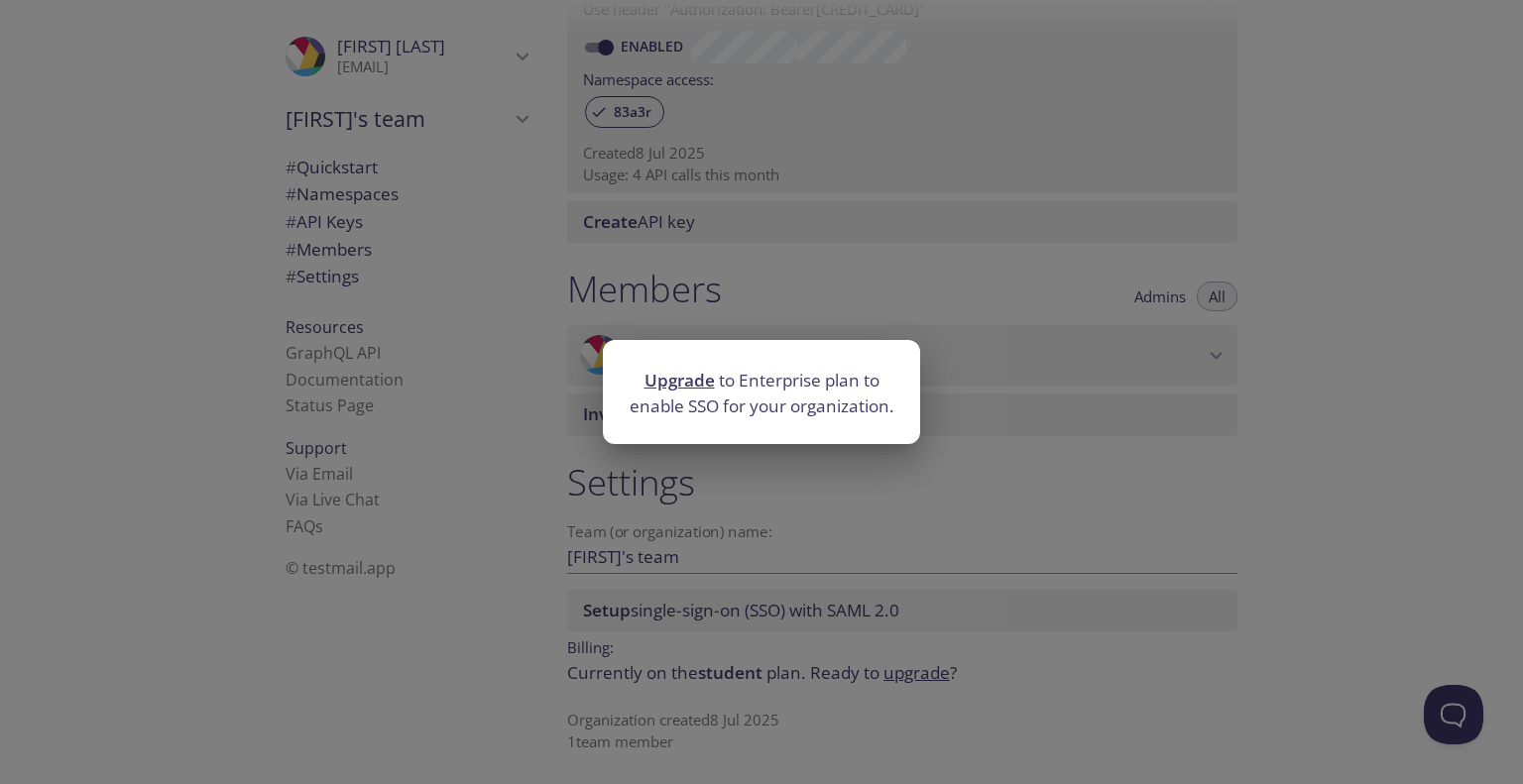 click on "Upgrade   to Enterprise plan to enable SSO for your organization." at bounding box center [762, 392] 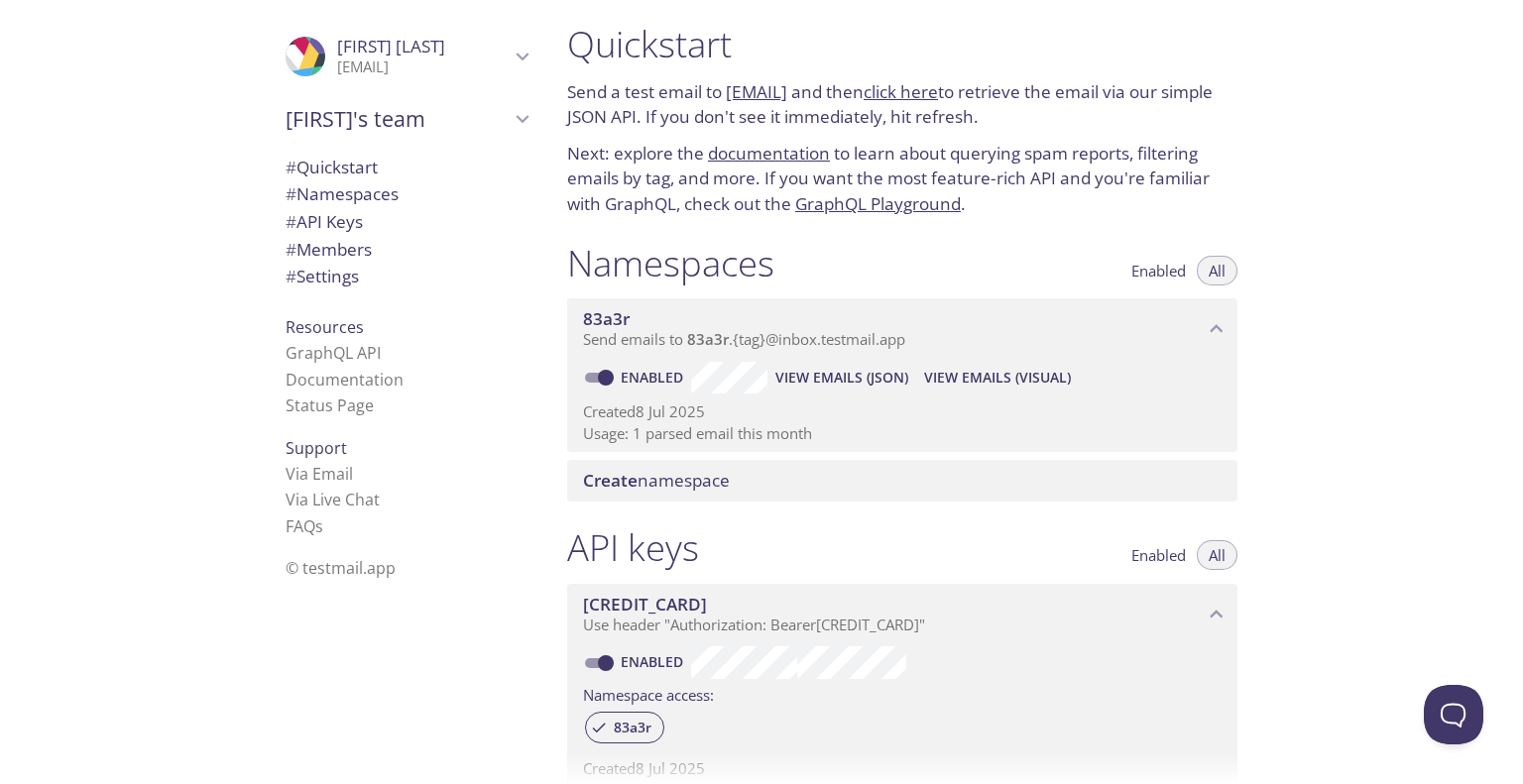 scroll, scrollTop: 0, scrollLeft: 0, axis: both 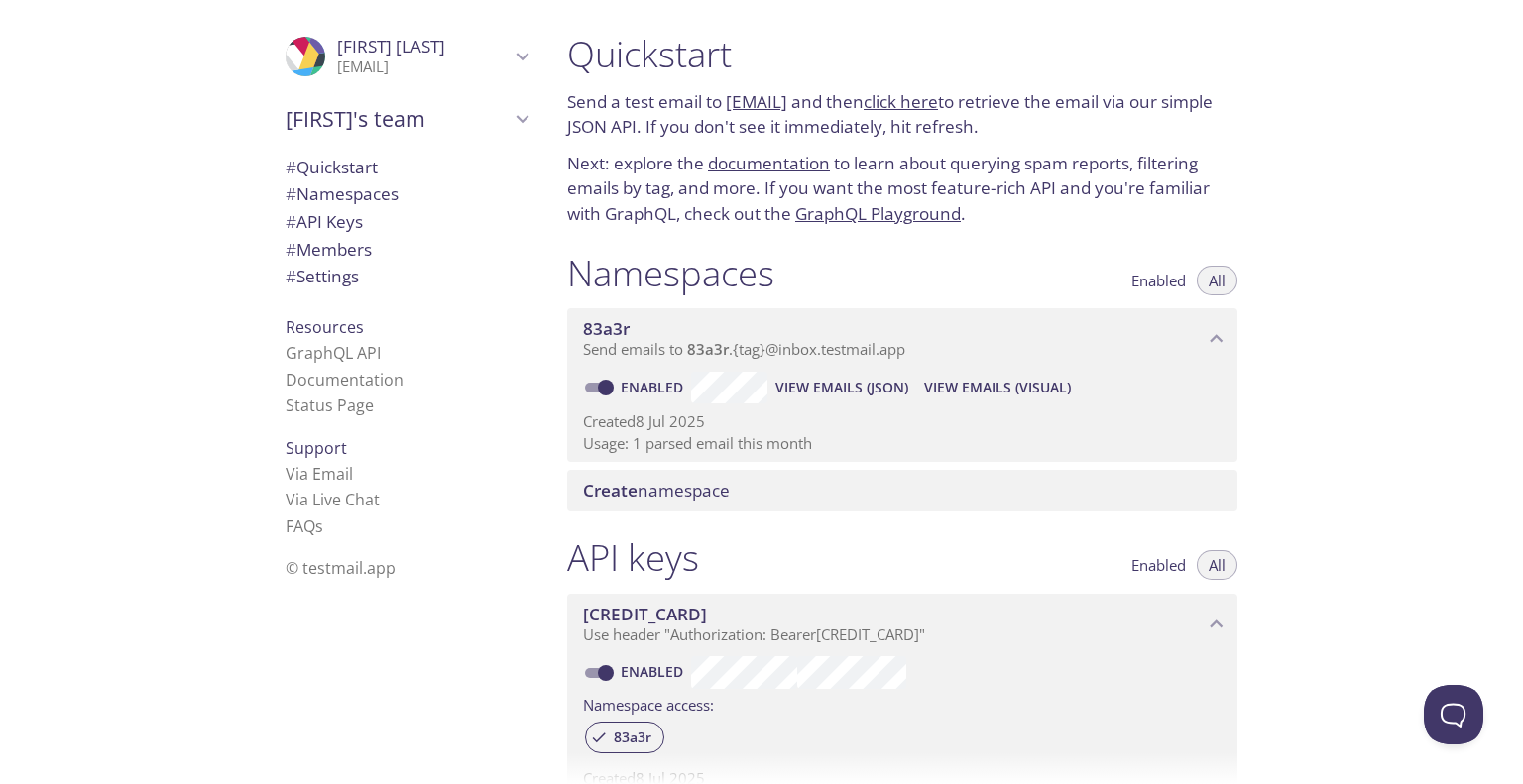drag, startPoint x: 879, startPoint y: 487, endPoint x: 893, endPoint y: 404, distance: 84.17244 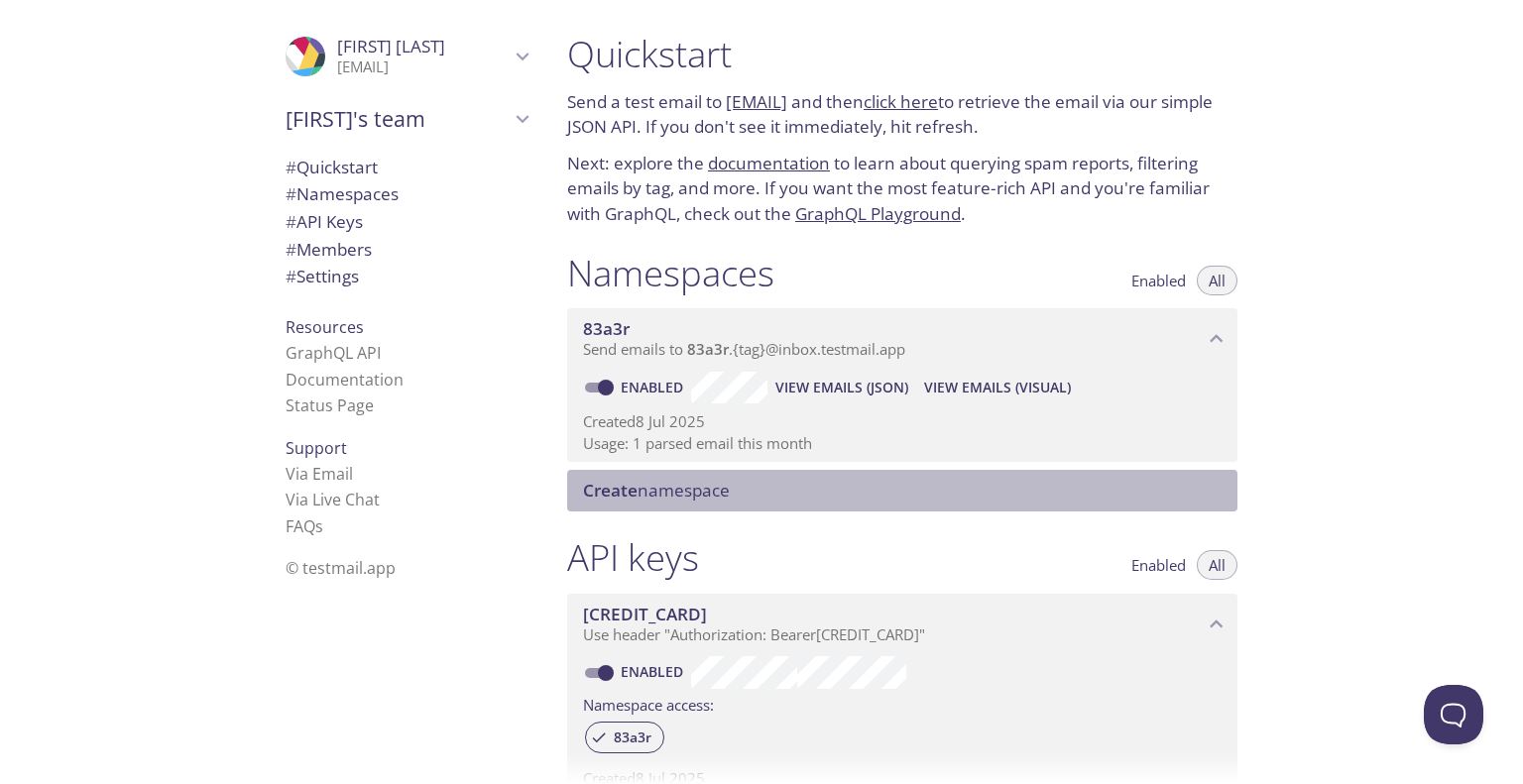 click on "Create  namespace" at bounding box center [906, 491] 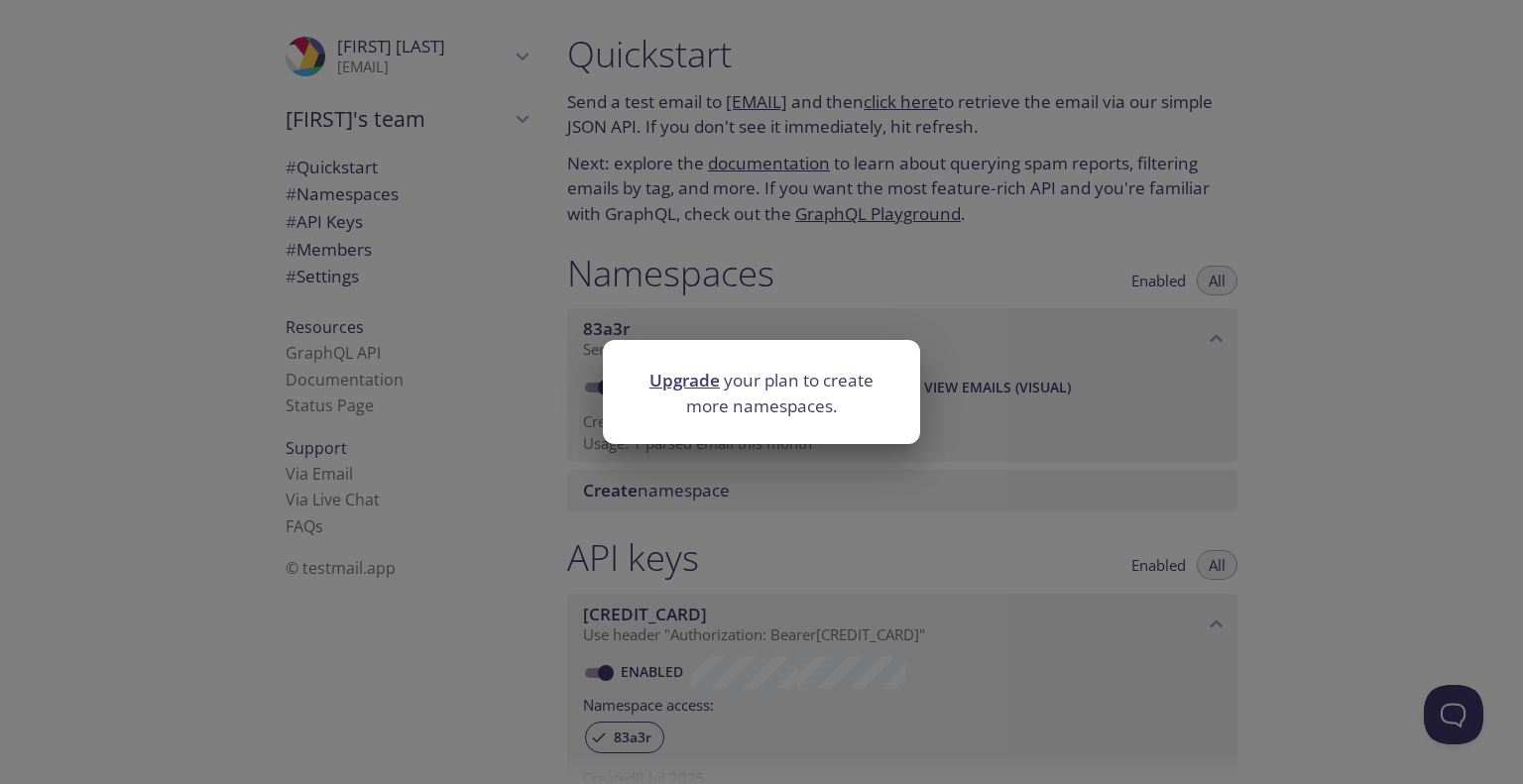 click on "Upgrade   your plan to create more namespaces." at bounding box center [762, 392] 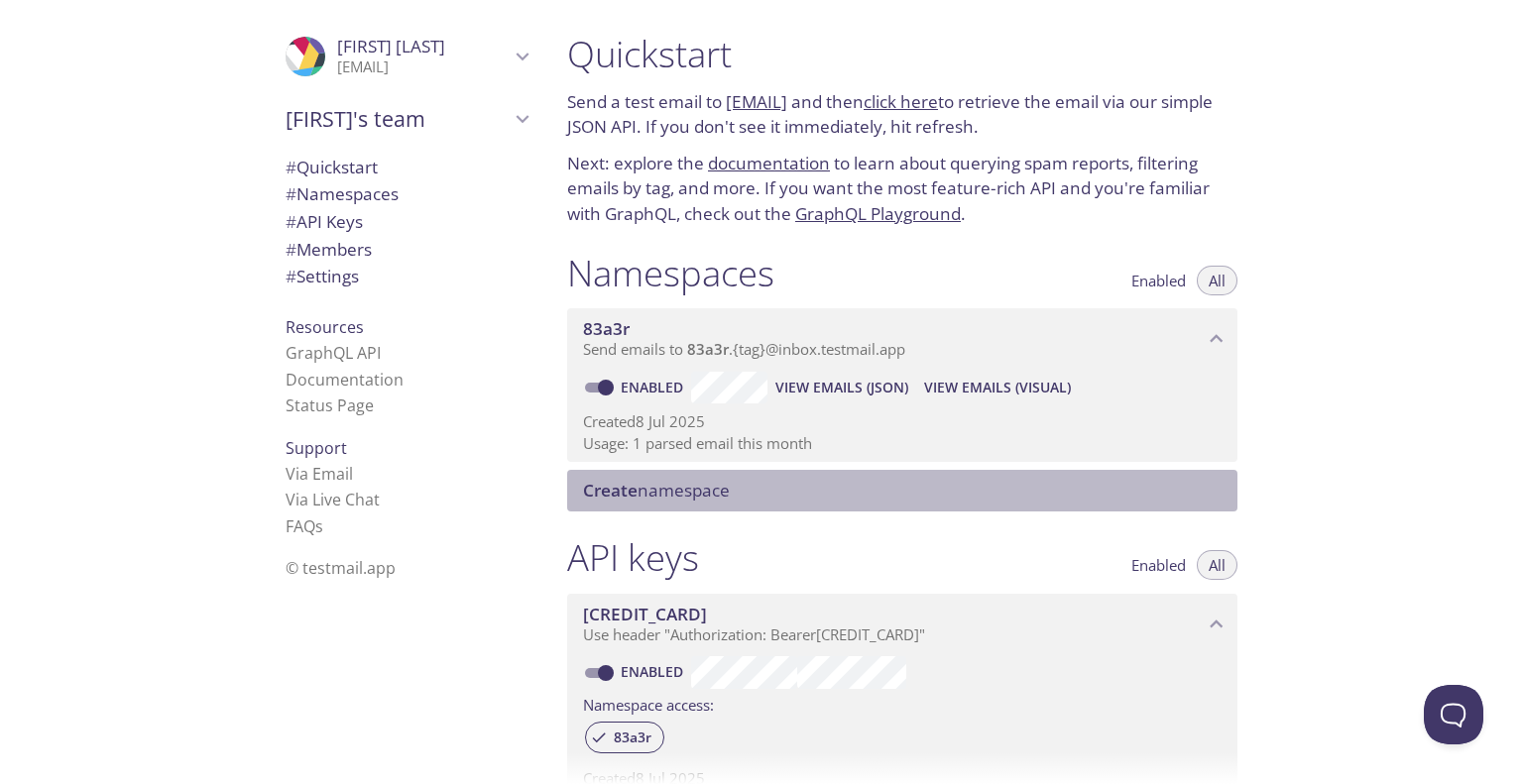 click on "Create  namespace" at bounding box center [902, 491] 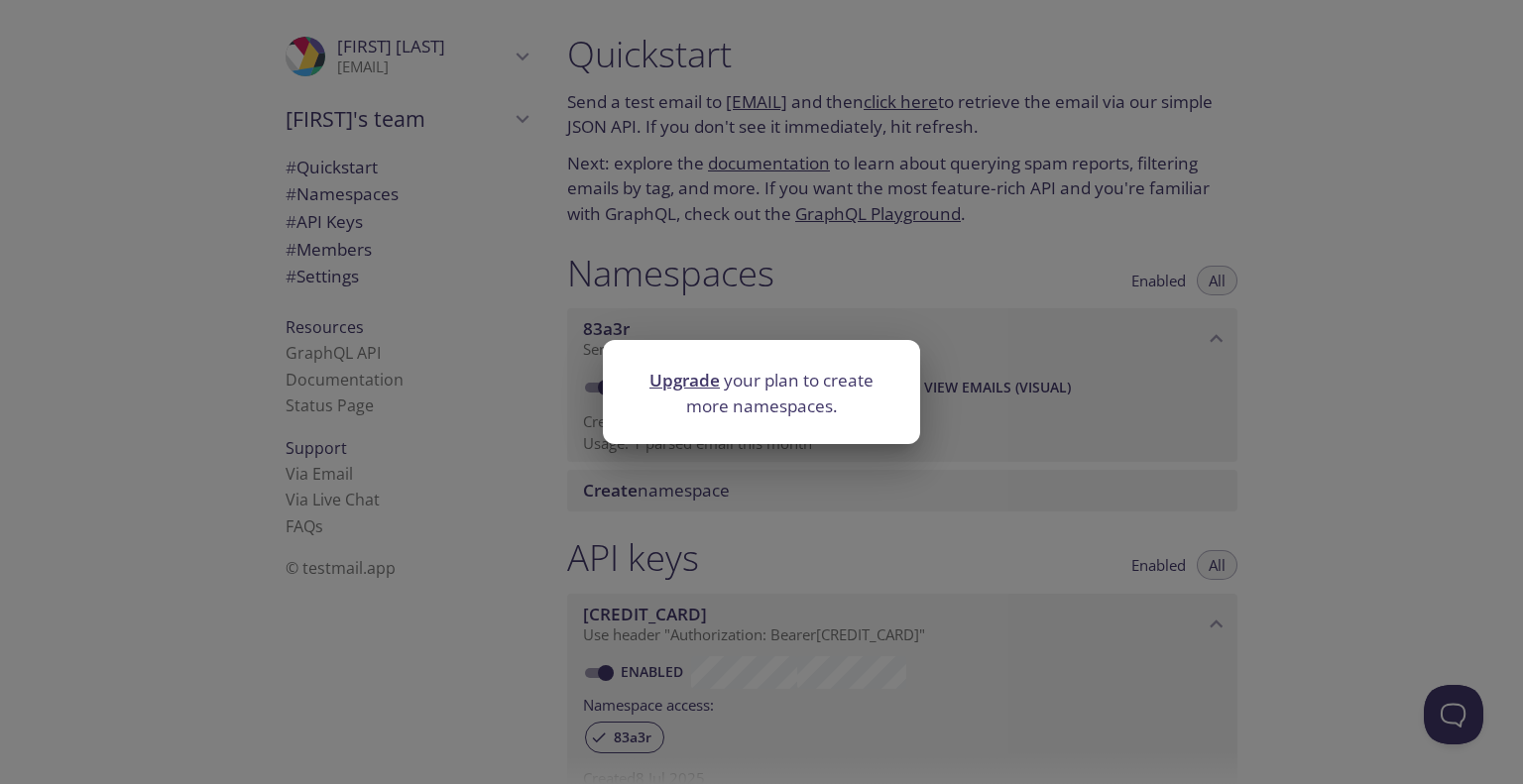 click on "Upgrade   your plan to create more namespaces." at bounding box center [762, 392] 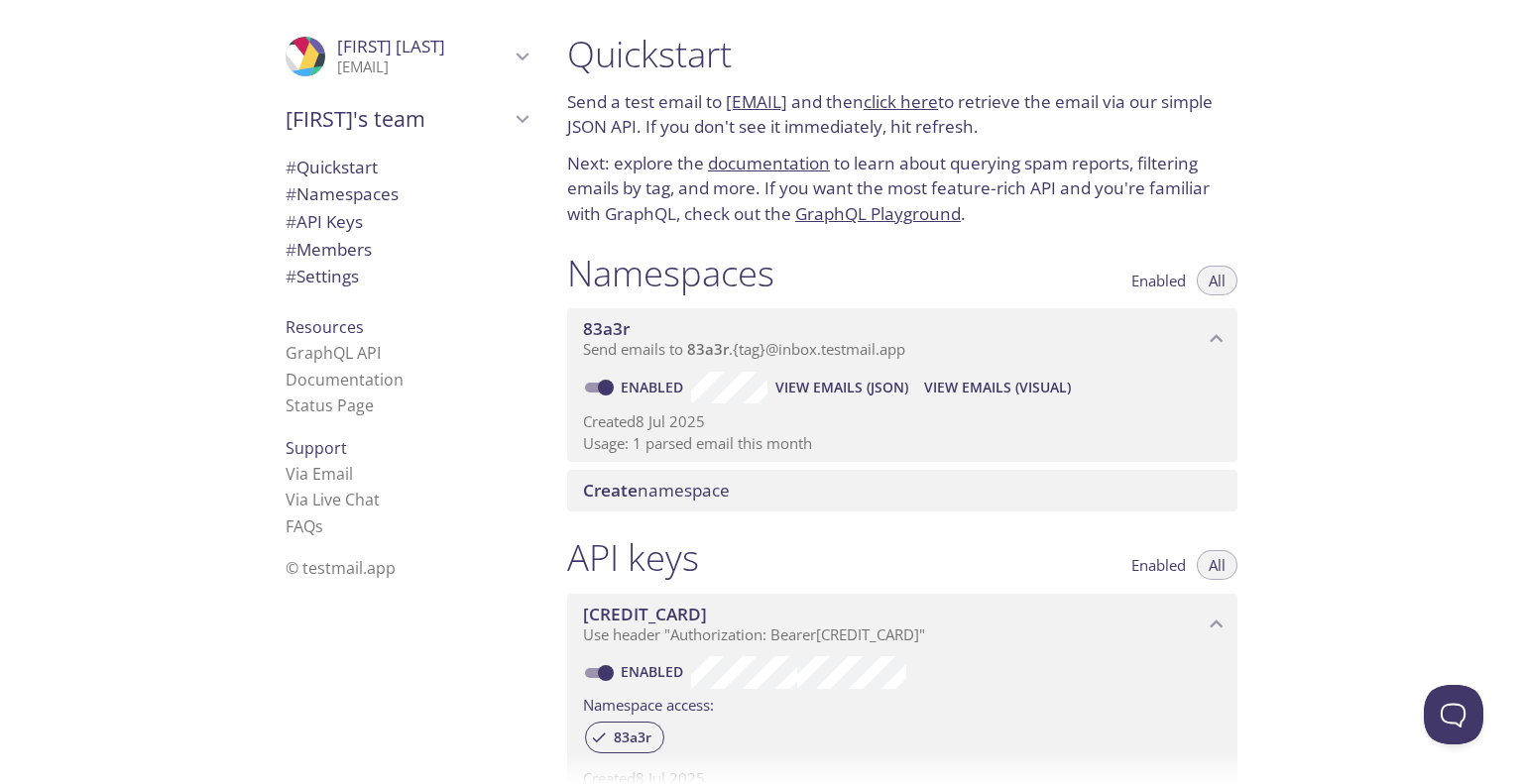 click at bounding box center [1217, 339] 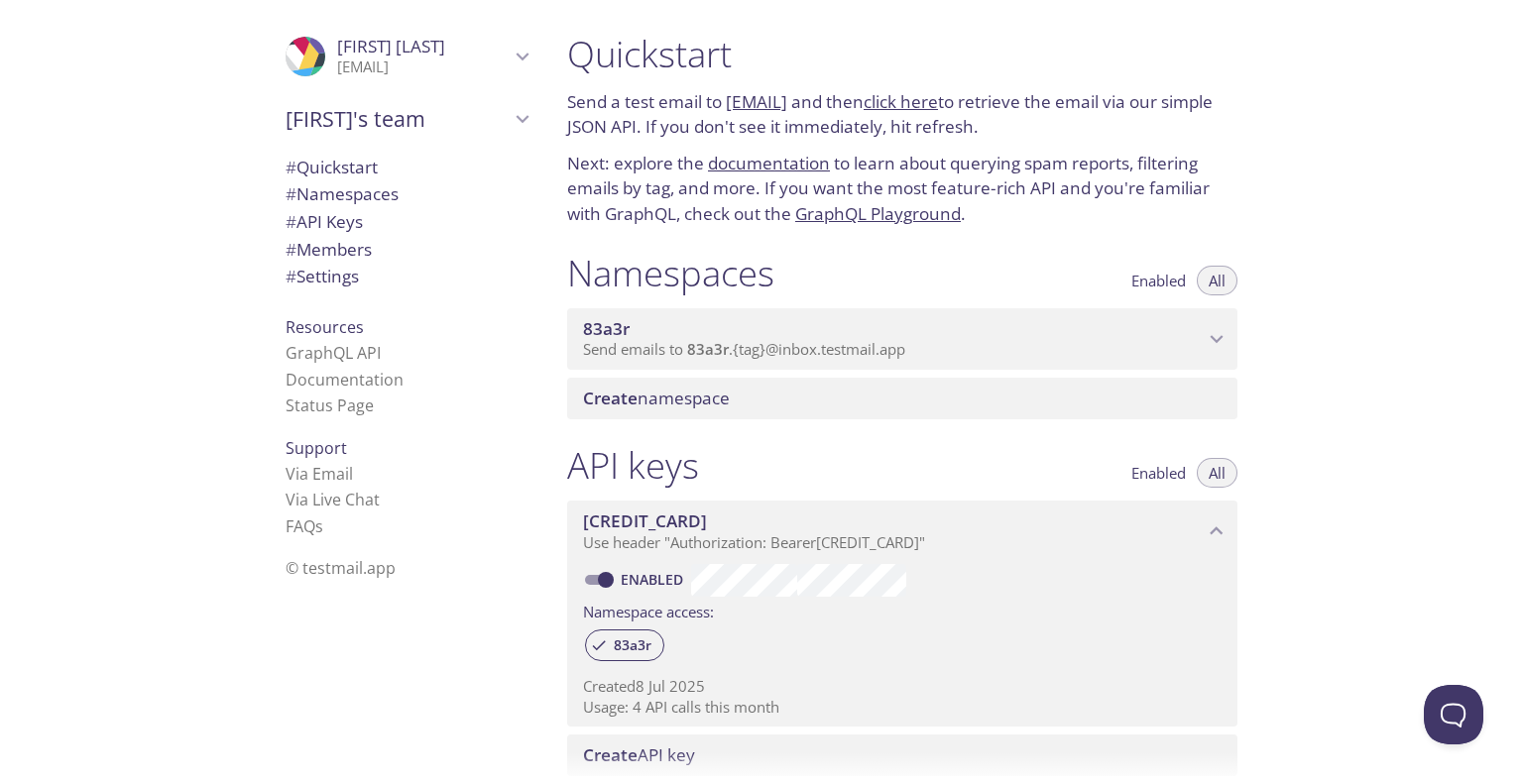 click at bounding box center [1217, 339] 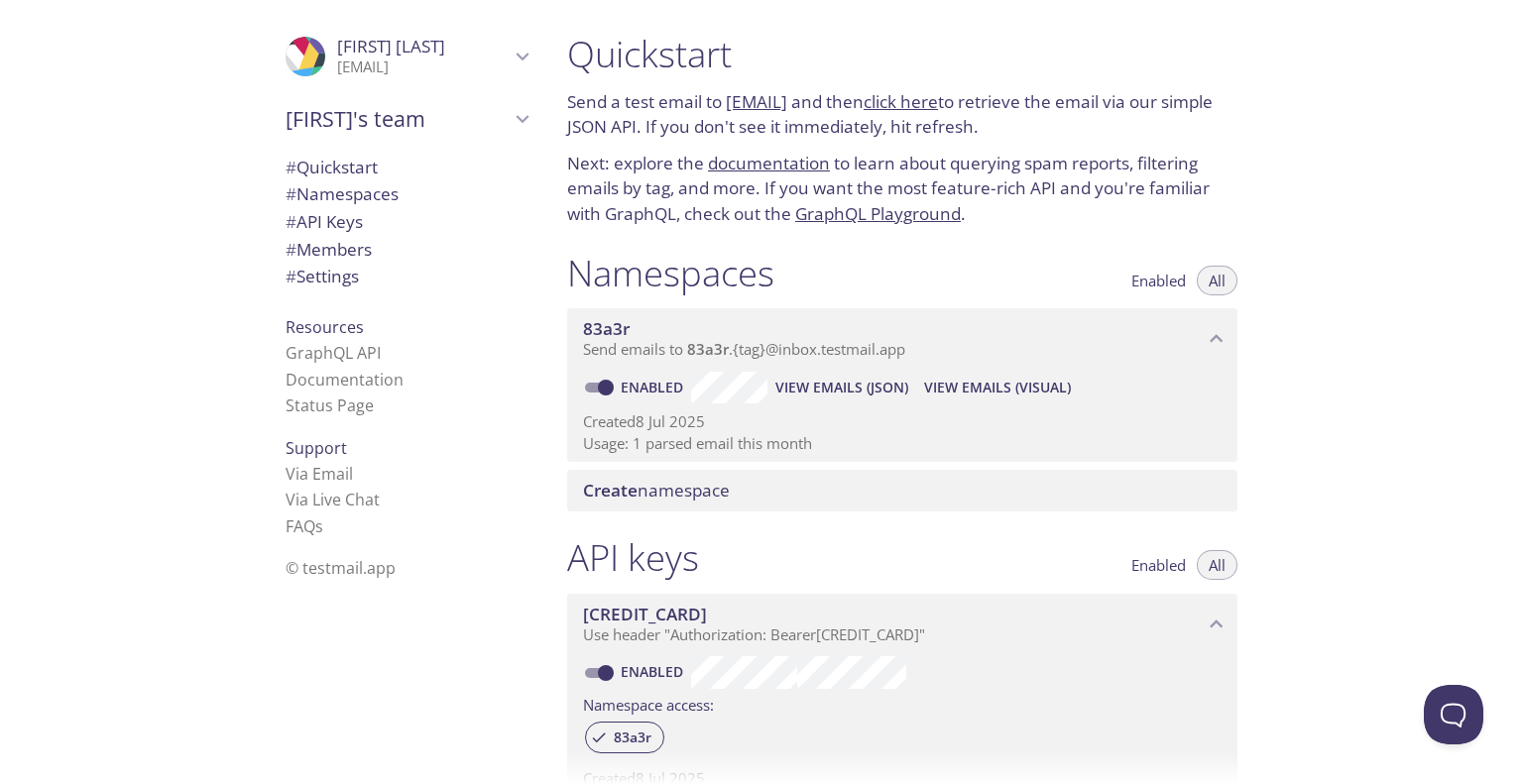 click on "View Emails (Visual)" at bounding box center (842, 388) 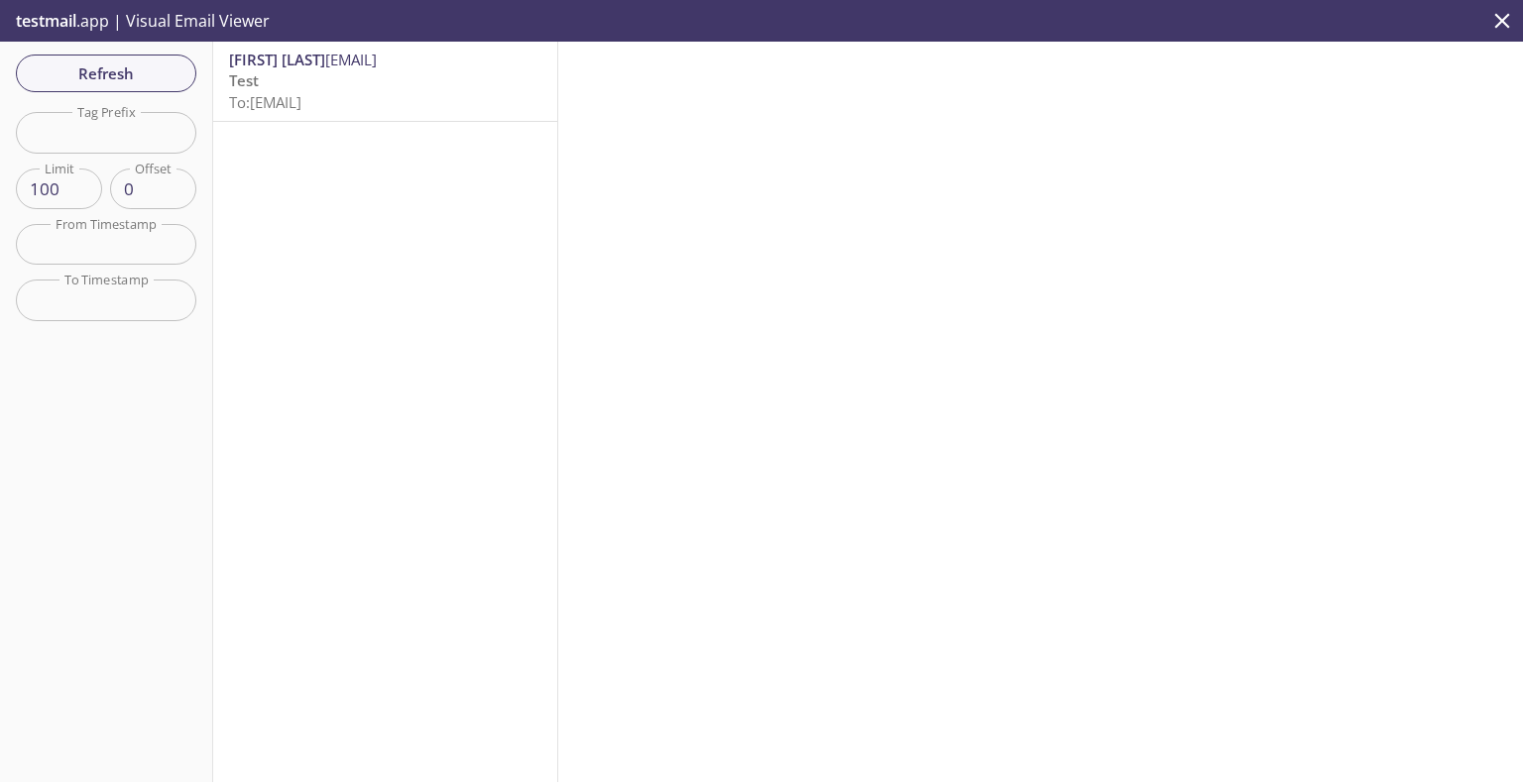 click on "Test To:  [EMAIL]" at bounding box center [385, 91] 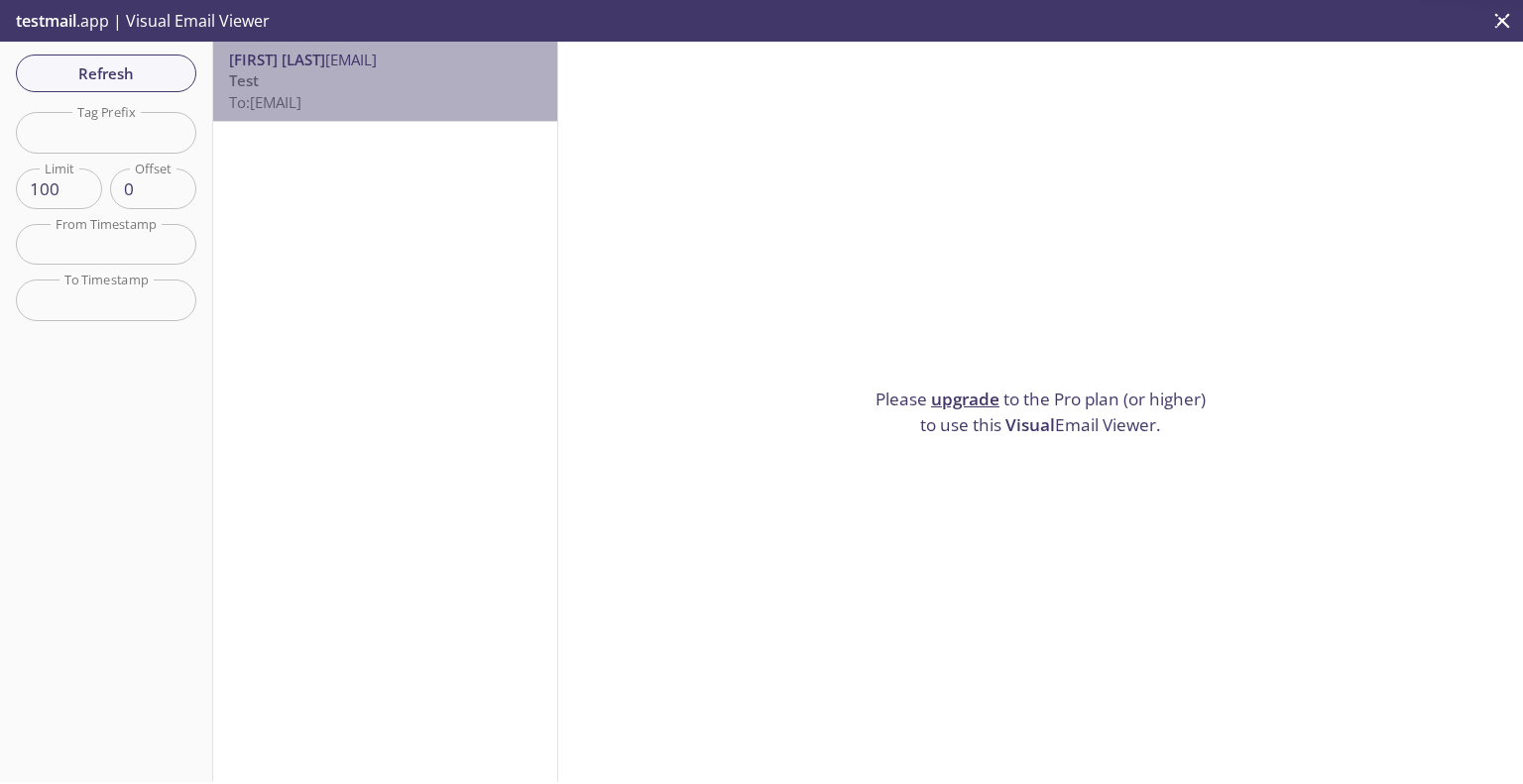 click on "Test To:  [EMAIL]" at bounding box center [385, 91] 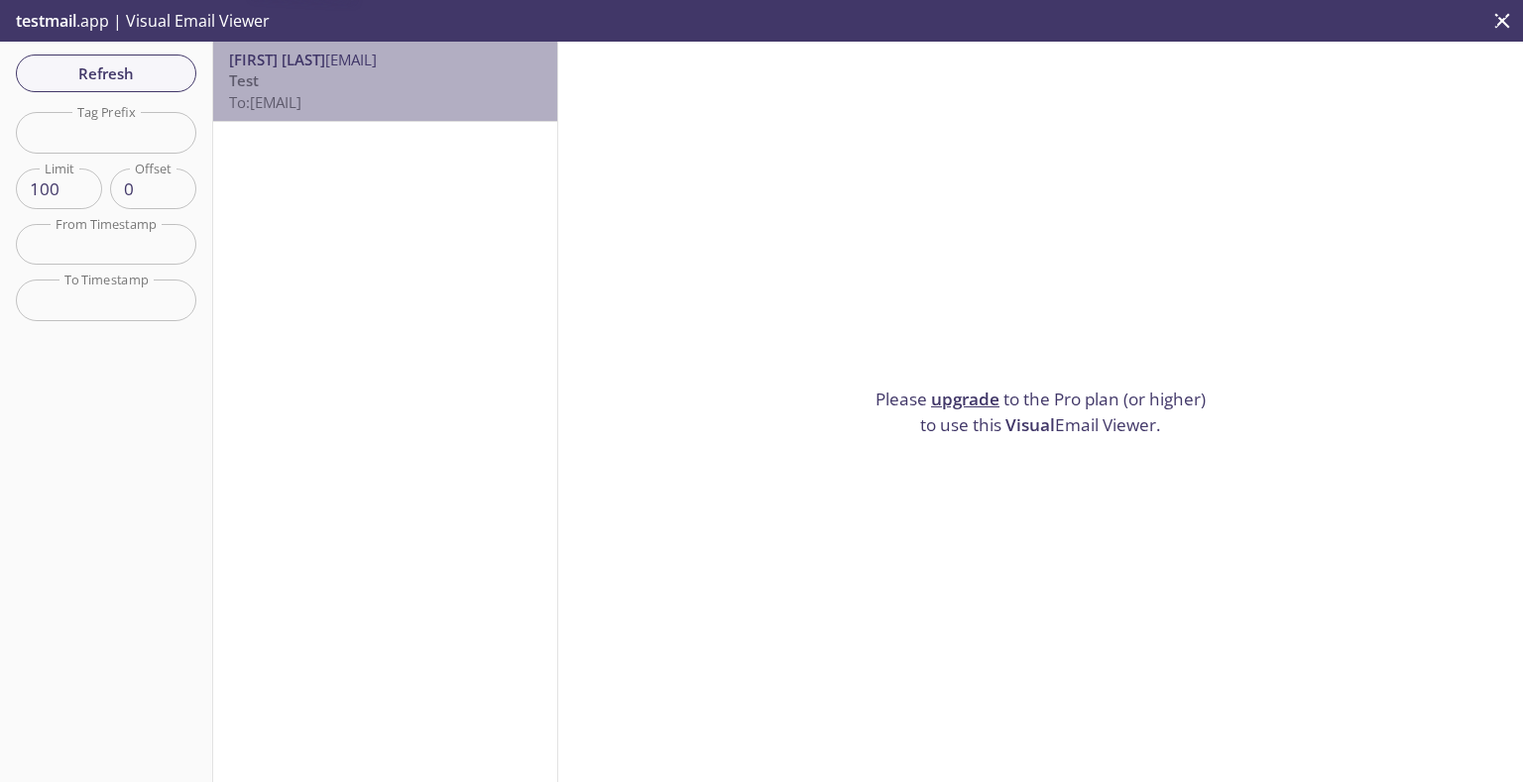 click on "Test To:  [EMAIL]" at bounding box center [385, 91] 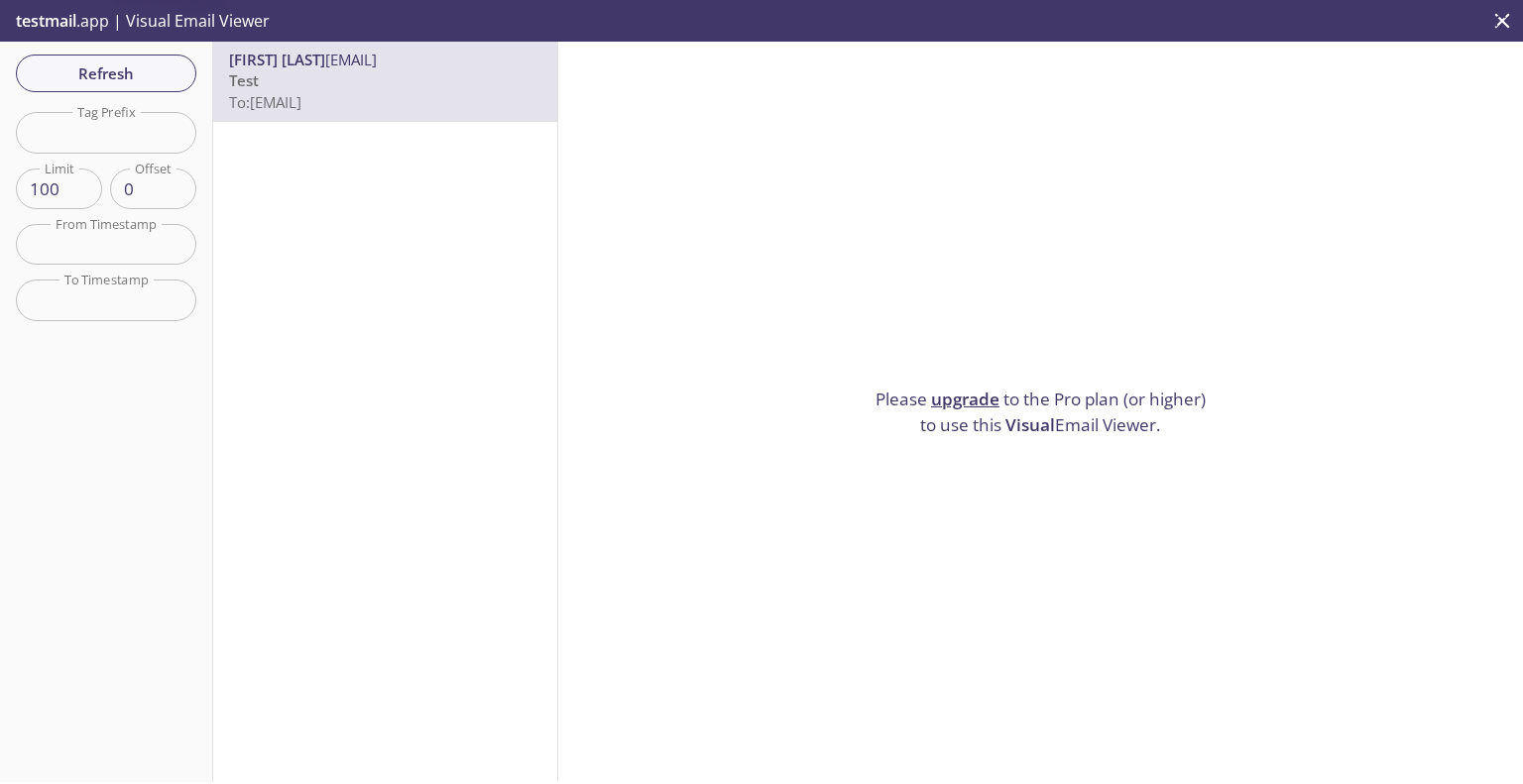 click on "Test To:  [EMAIL]" at bounding box center (385, 91) 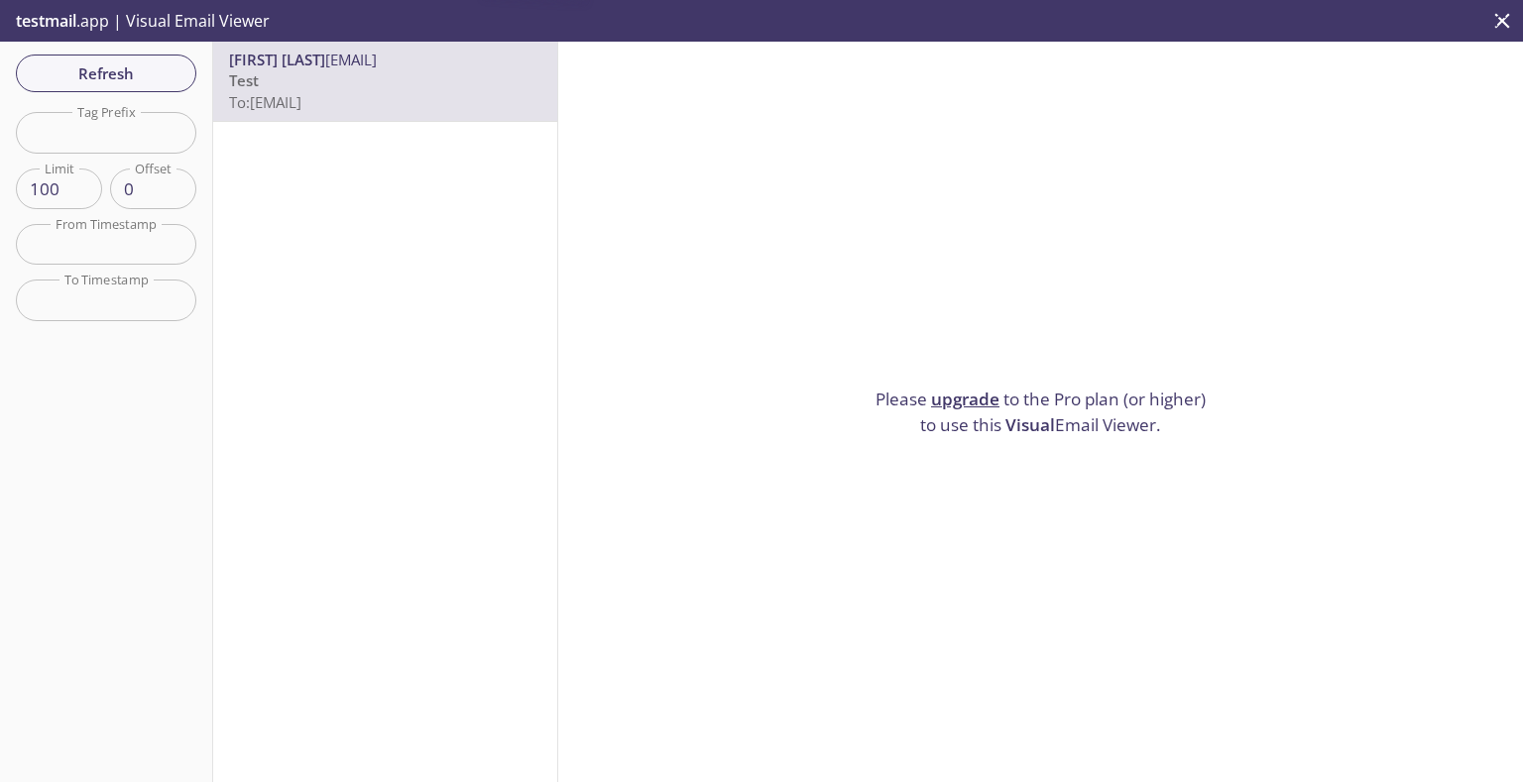 click on "[FIRST] [LAST]  [EMAIL] Test To:  [EMAIL]" at bounding box center [386, 411] 